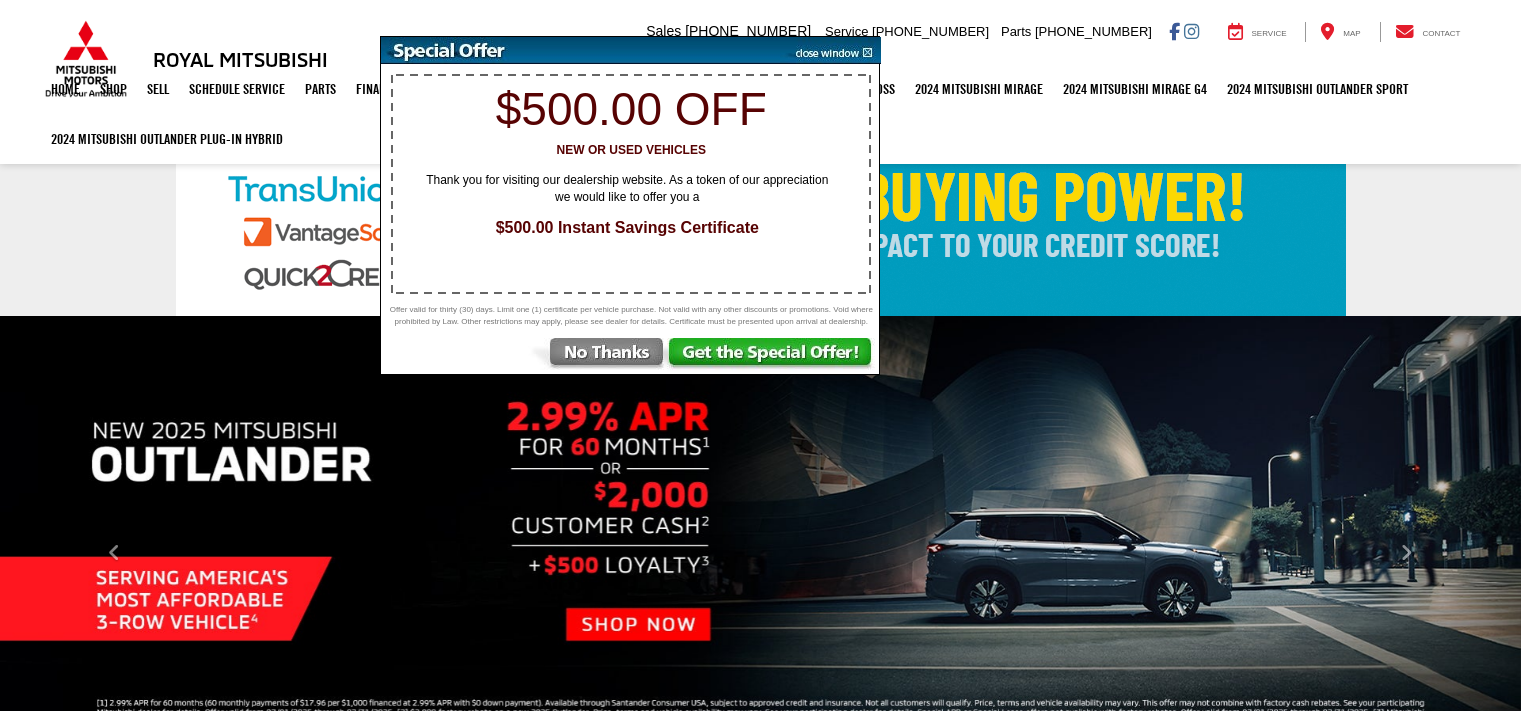 scroll, scrollTop: 0, scrollLeft: 0, axis: both 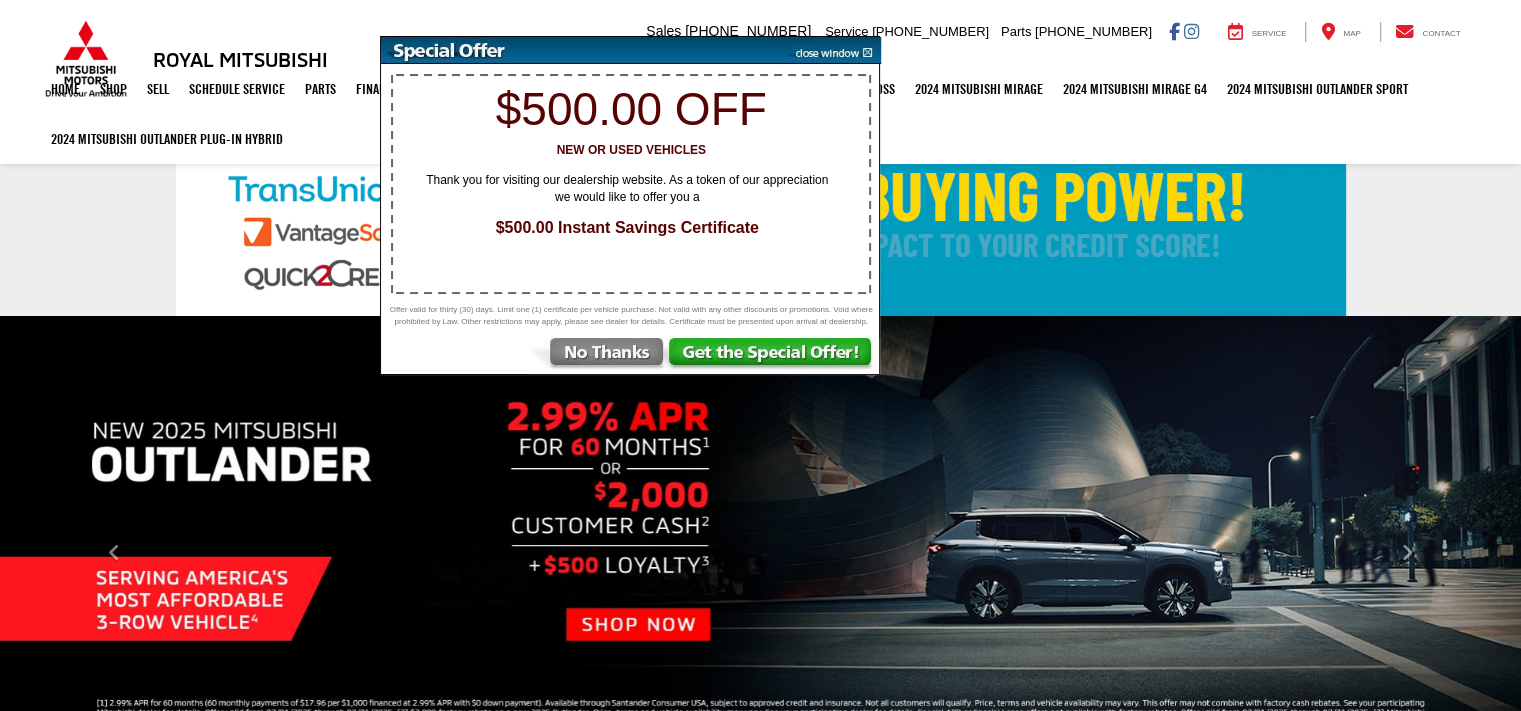 click at bounding box center [773, 356] 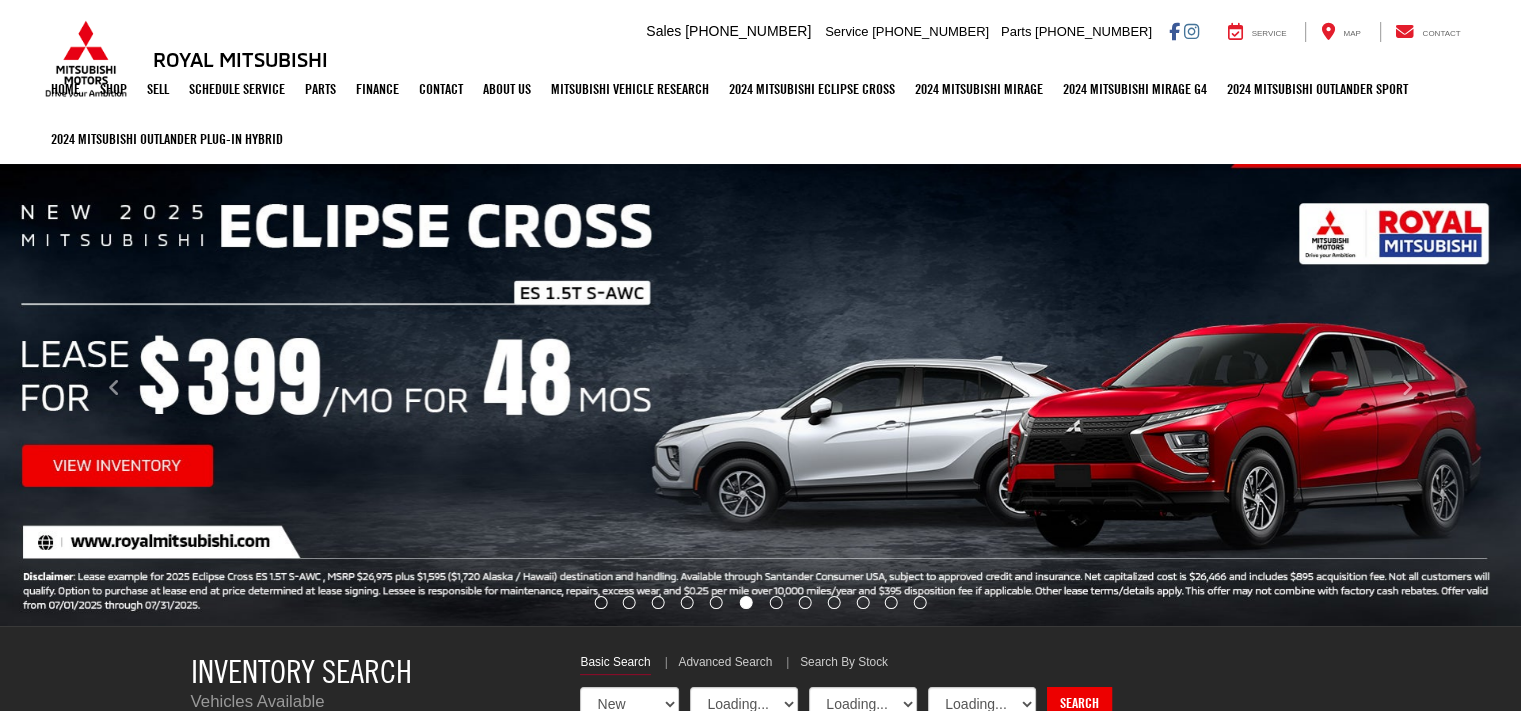 select on "Mitsubishi" 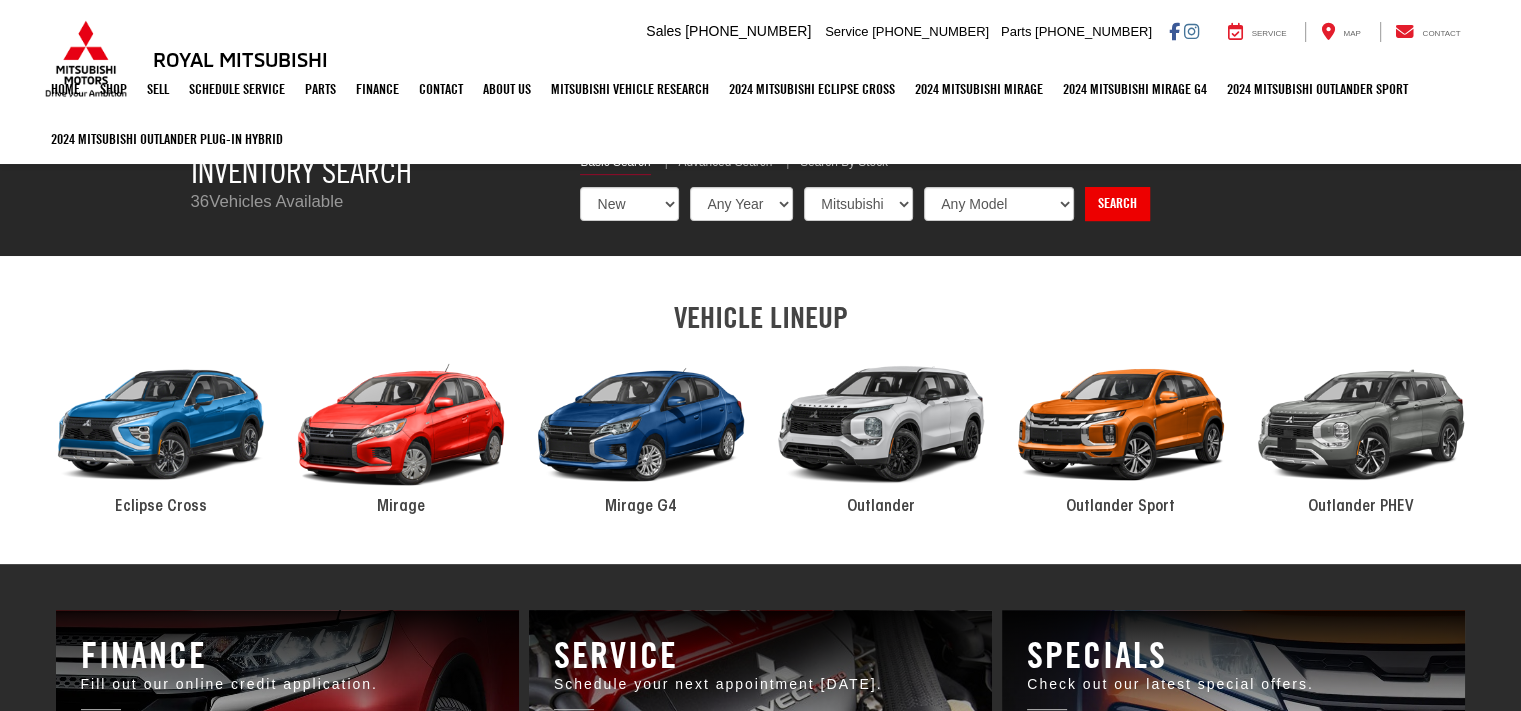scroll, scrollTop: 700, scrollLeft: 0, axis: vertical 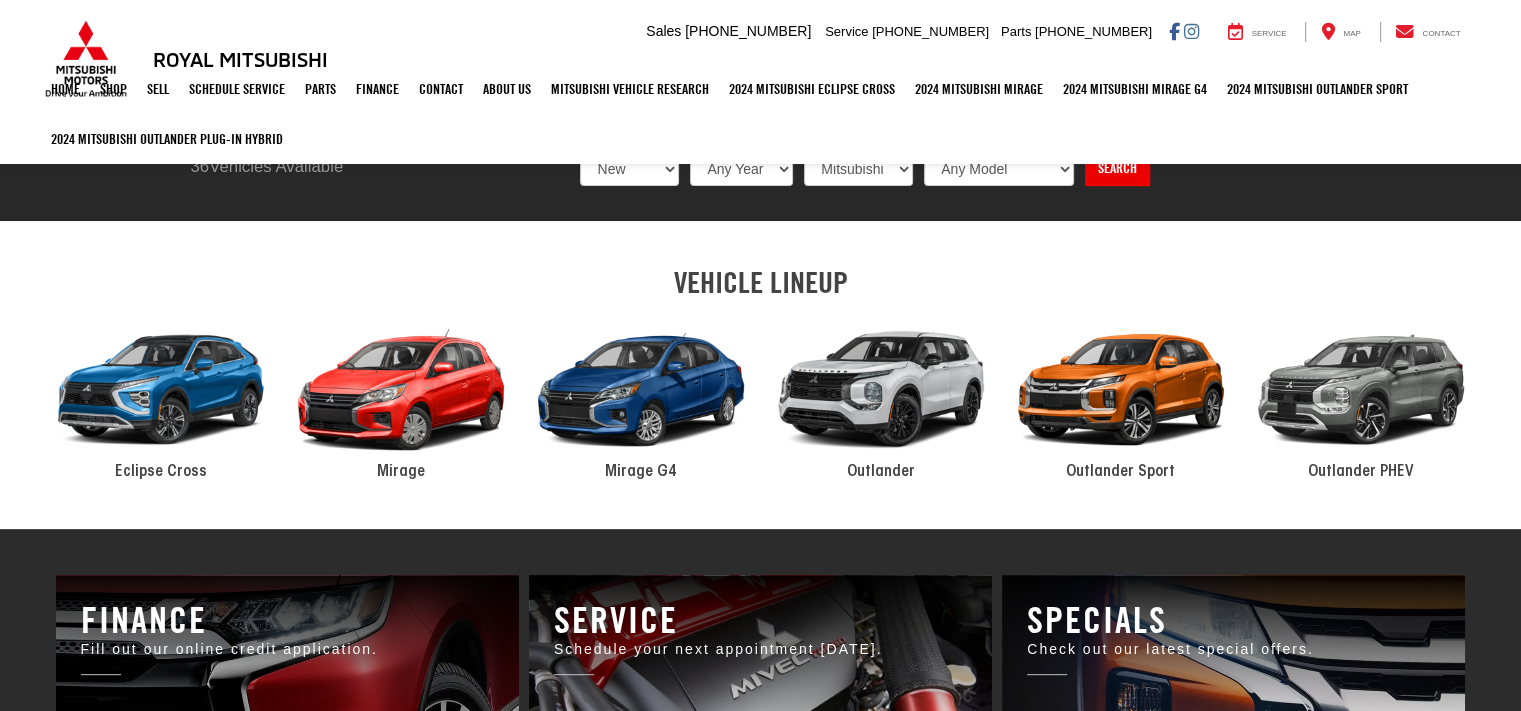 click at bounding box center [881, 390] 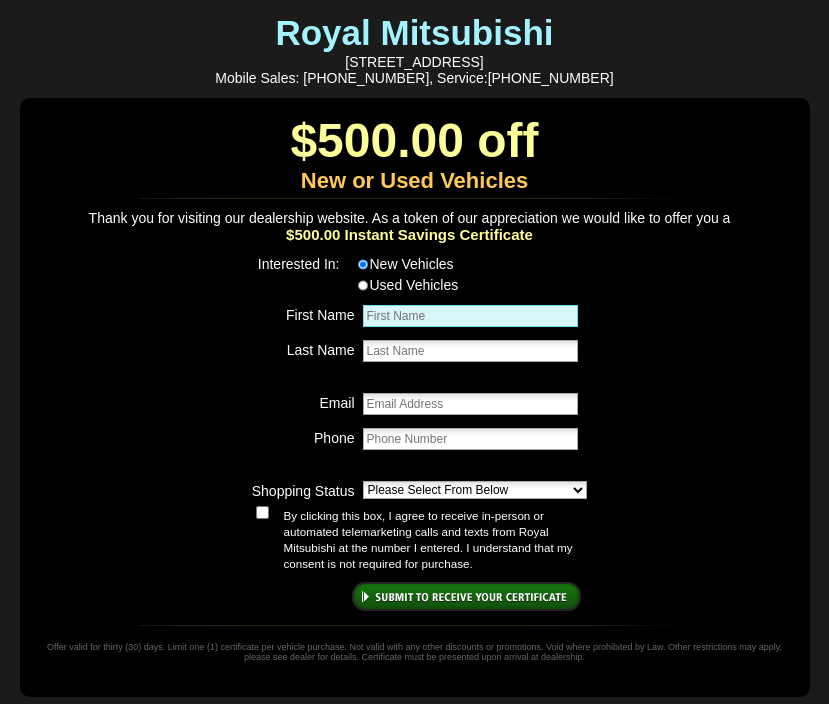 scroll, scrollTop: 0, scrollLeft: 0, axis: both 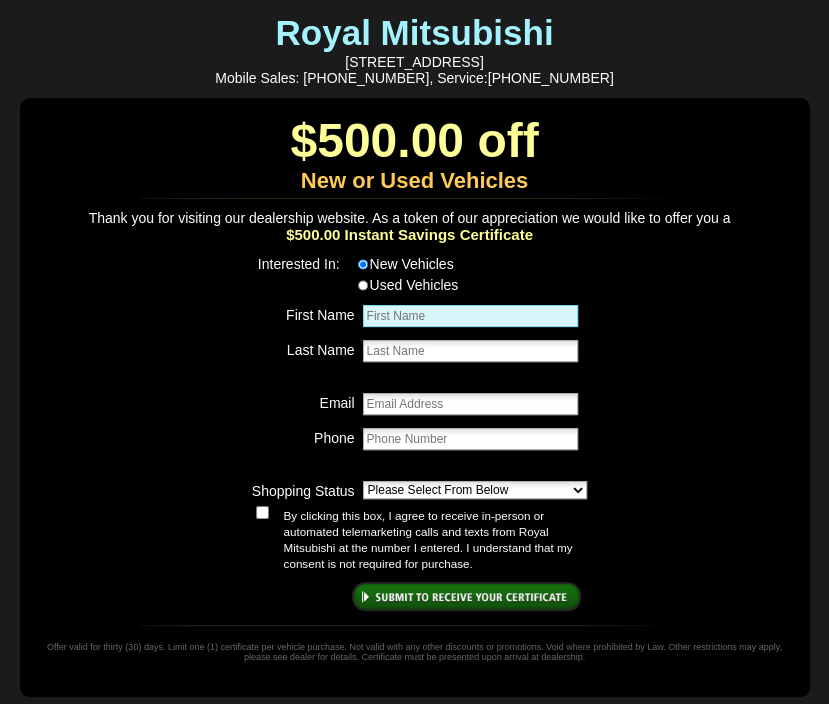 type on "[PERSON_NAME]" 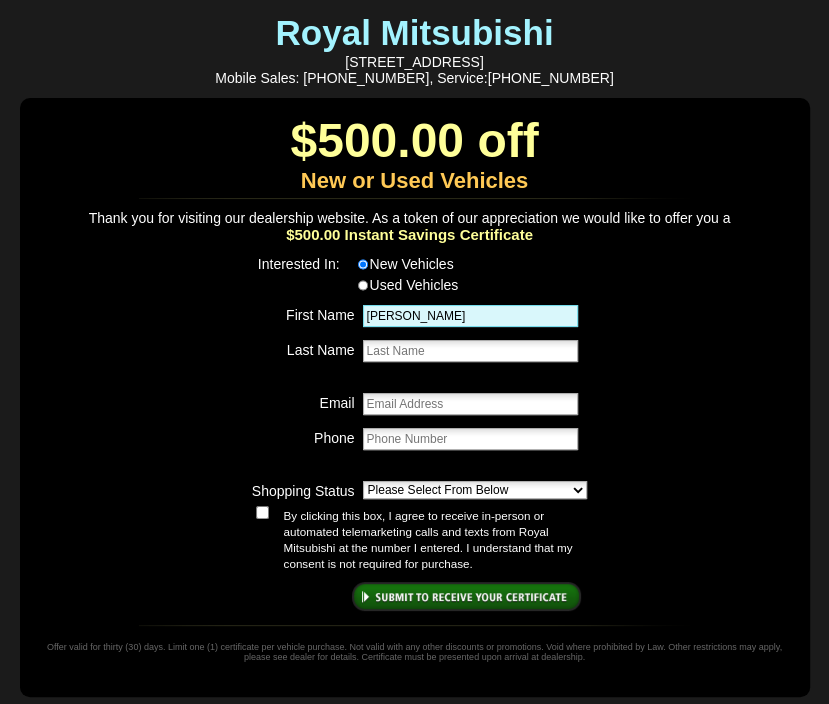 type on "Falcon" 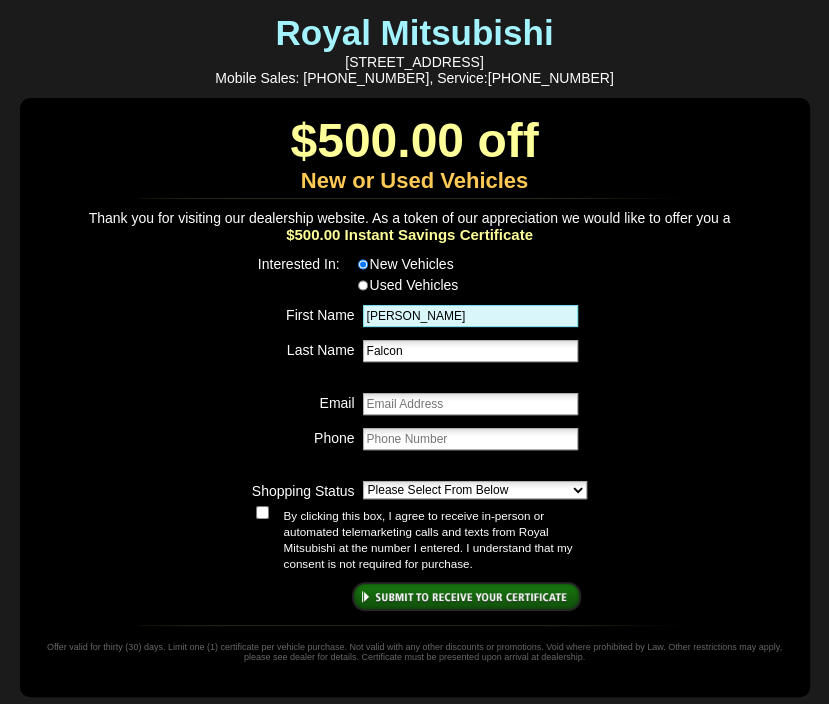 type on "[EMAIL_ADDRESS][DOMAIN_NAME]" 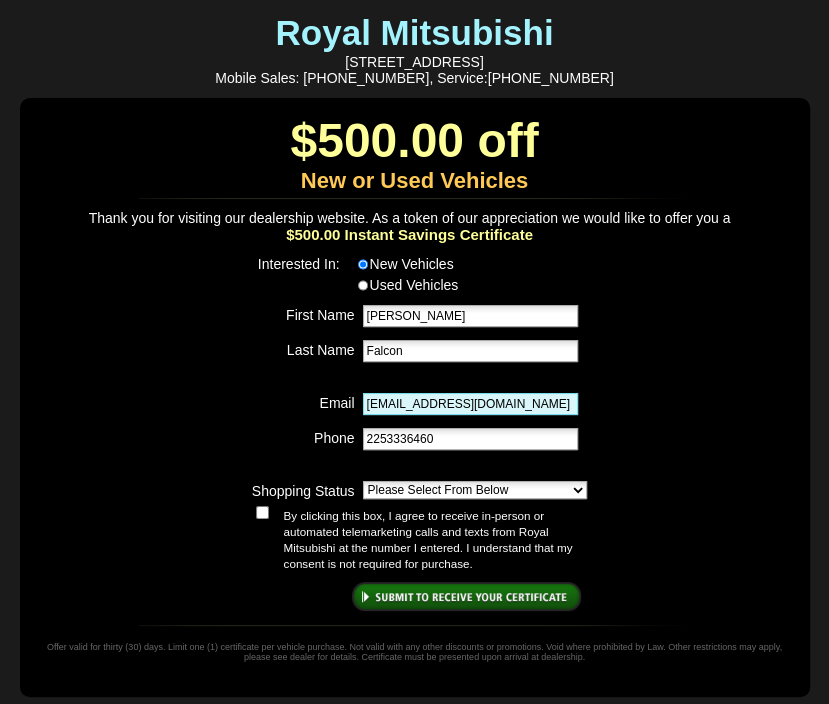 type on "[PHONE_NUMBER]" 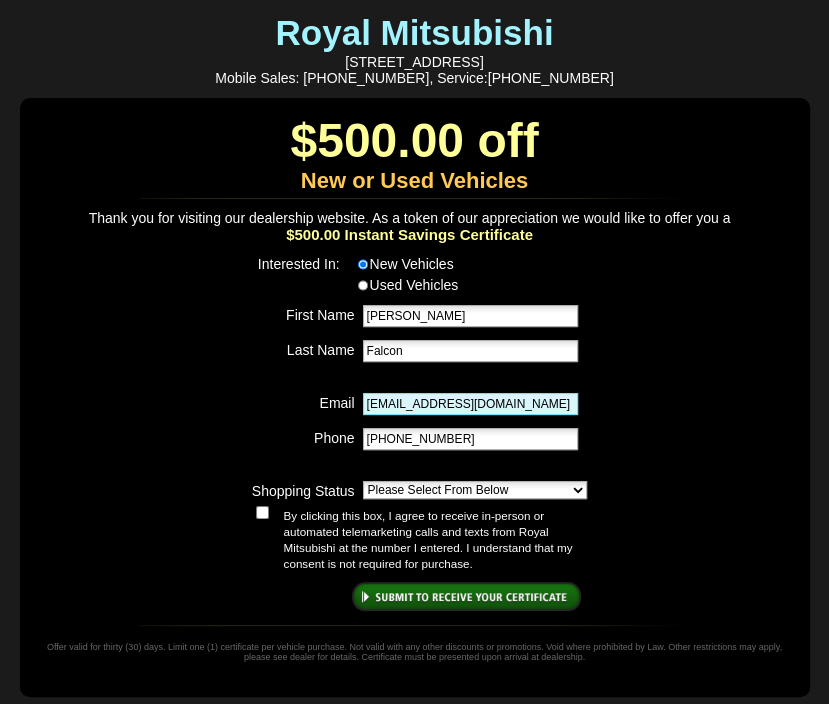 drag, startPoint x: 509, startPoint y: 419, endPoint x: 256, endPoint y: 418, distance: 253.00198 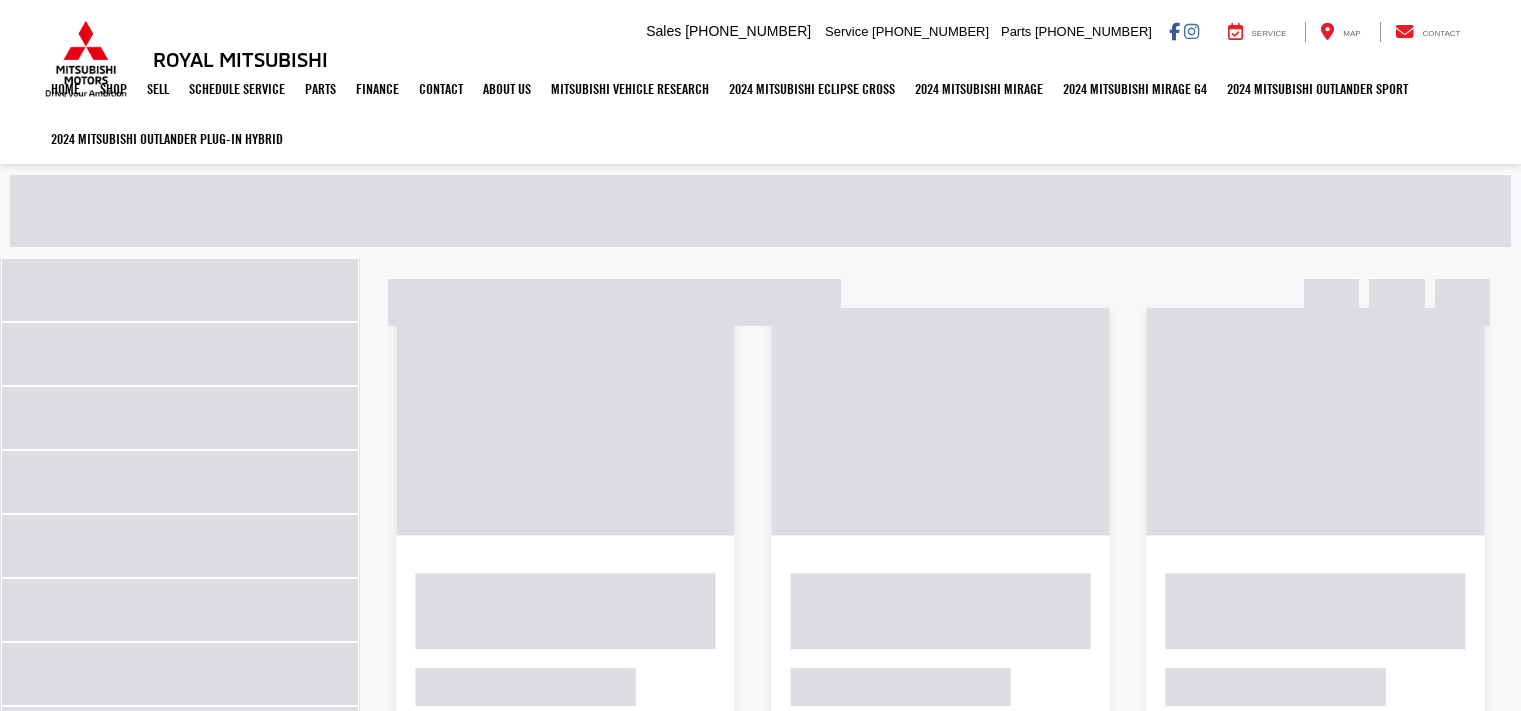 scroll, scrollTop: 0, scrollLeft: 0, axis: both 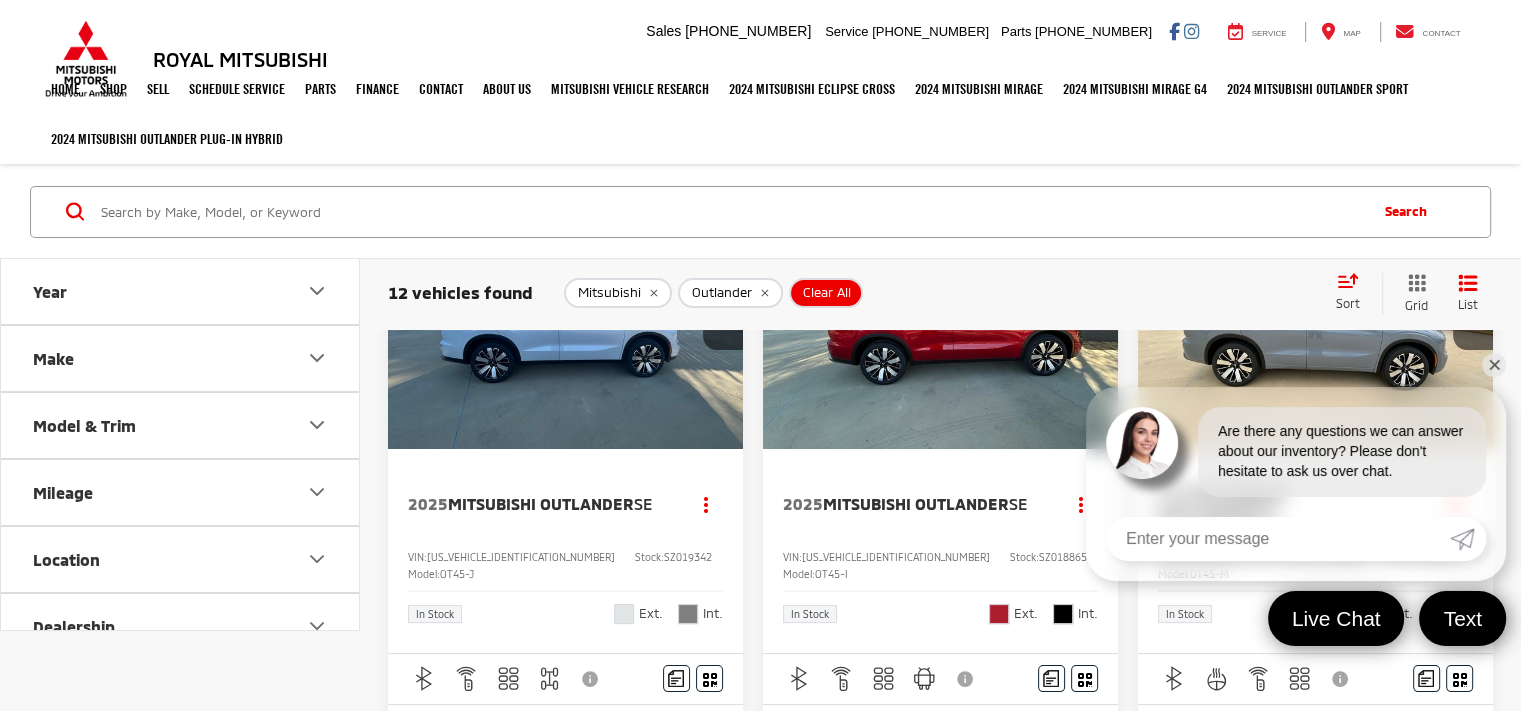 click 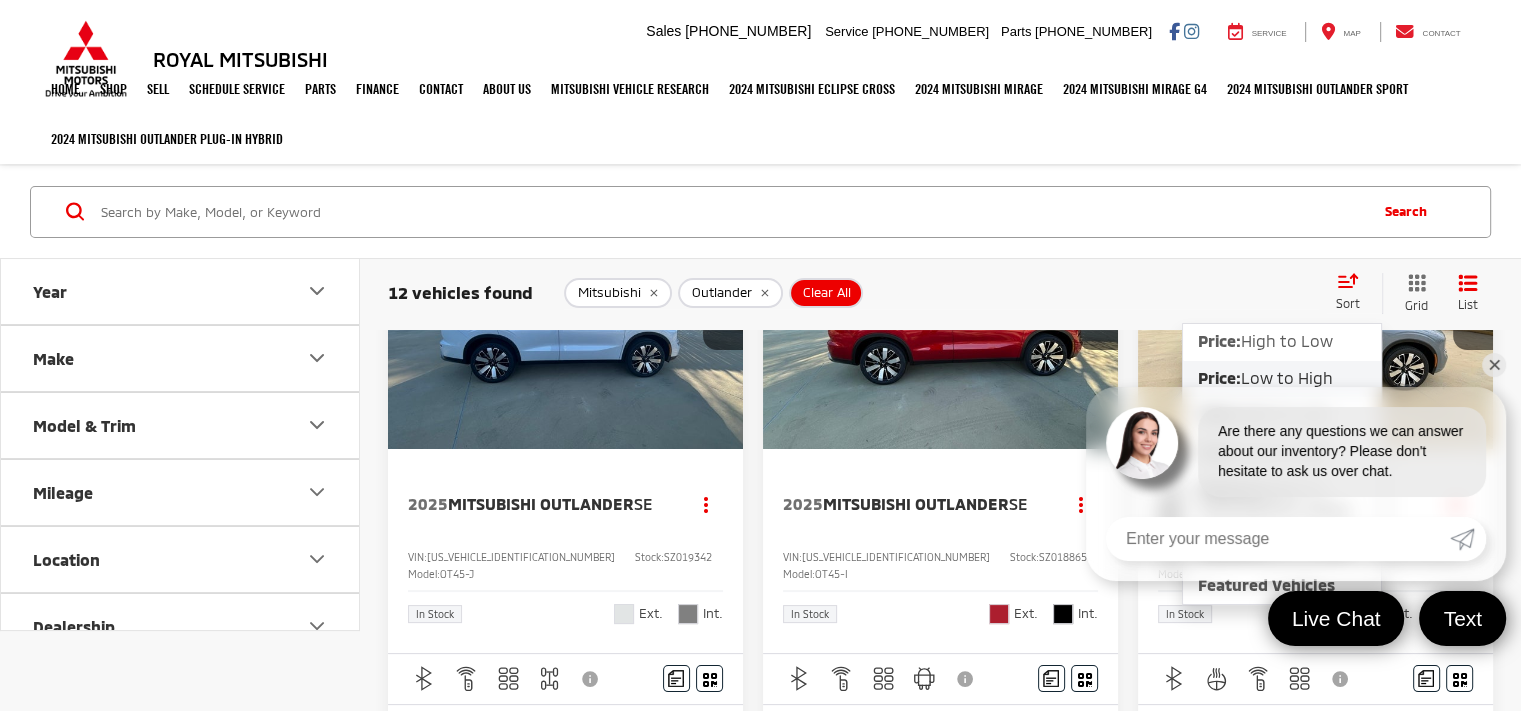 click on "Low to High" at bounding box center (1287, 377) 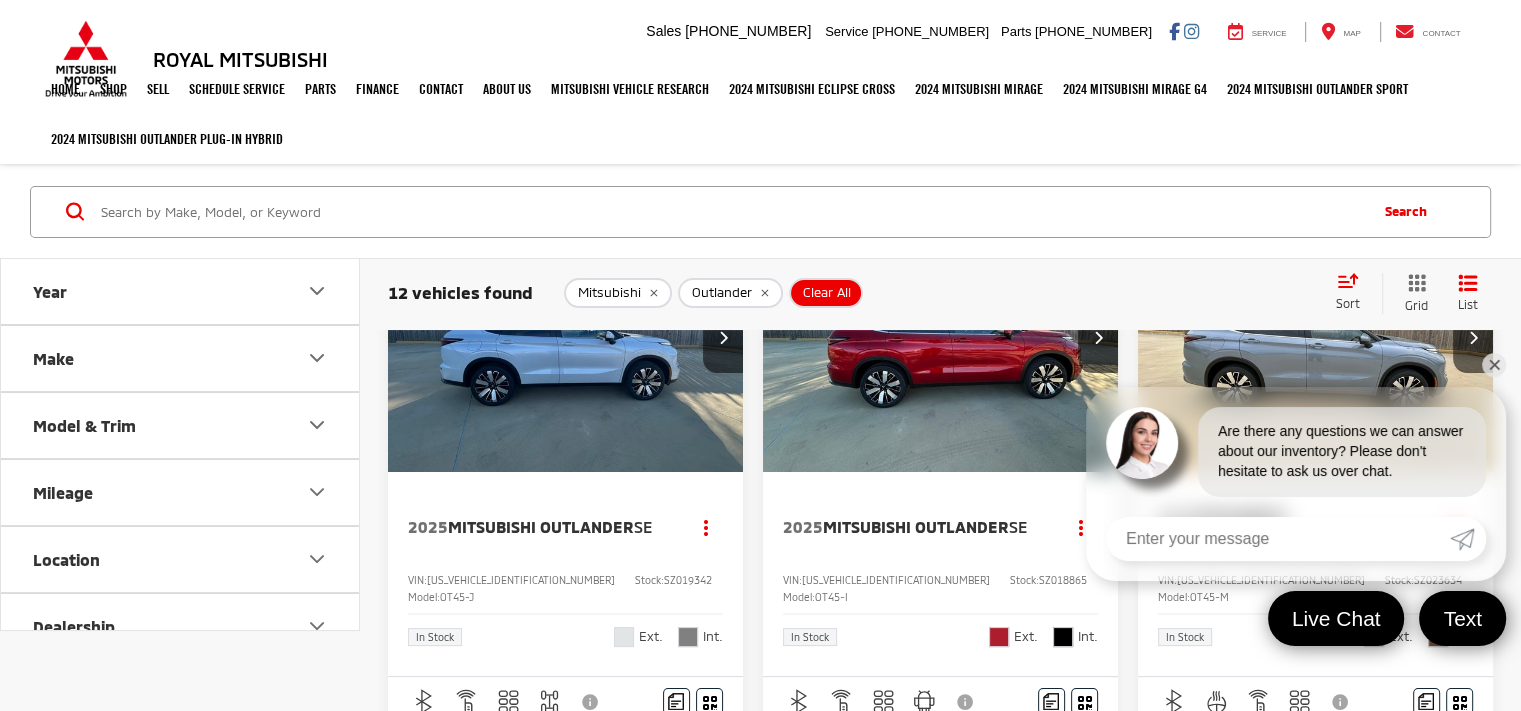 scroll, scrollTop: 223, scrollLeft: 0, axis: vertical 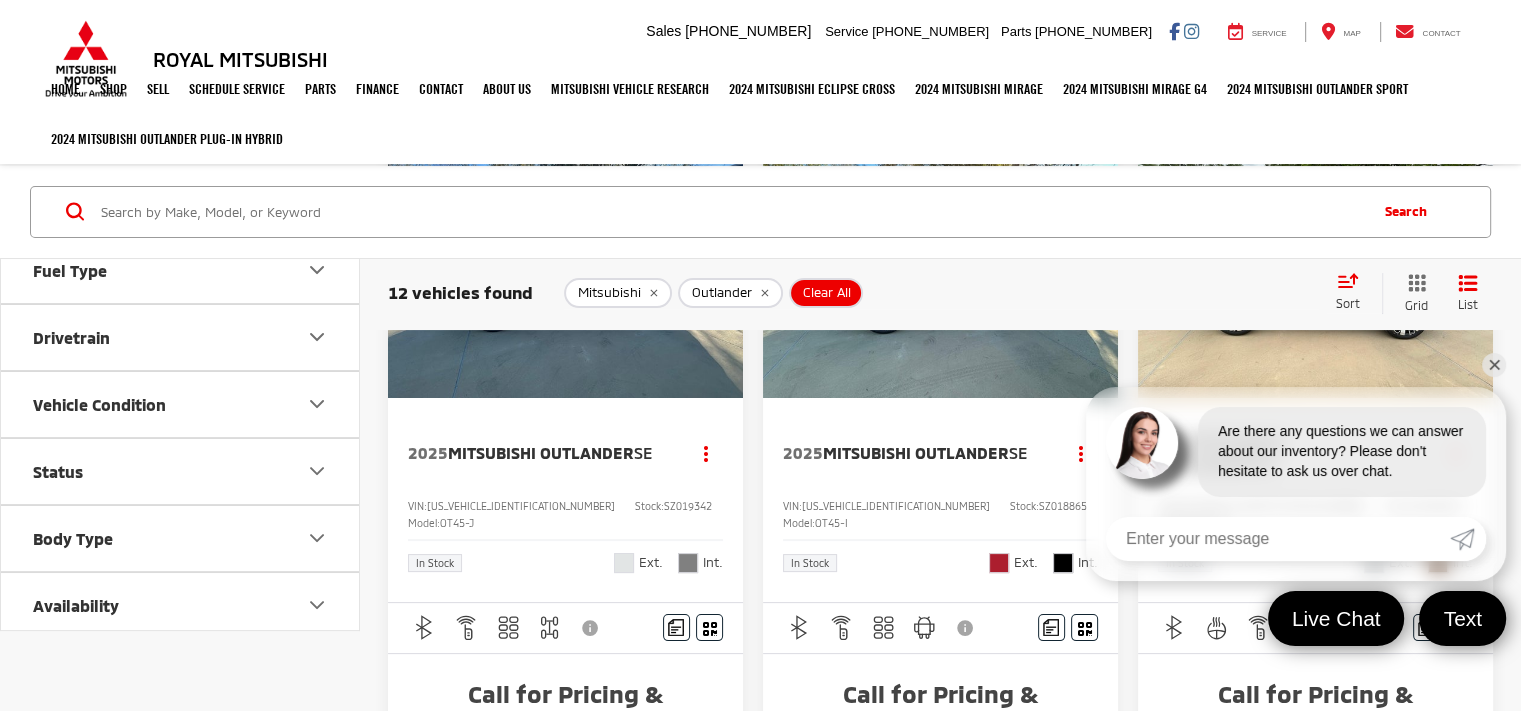 click on "Vehicle Condition" at bounding box center [181, 404] 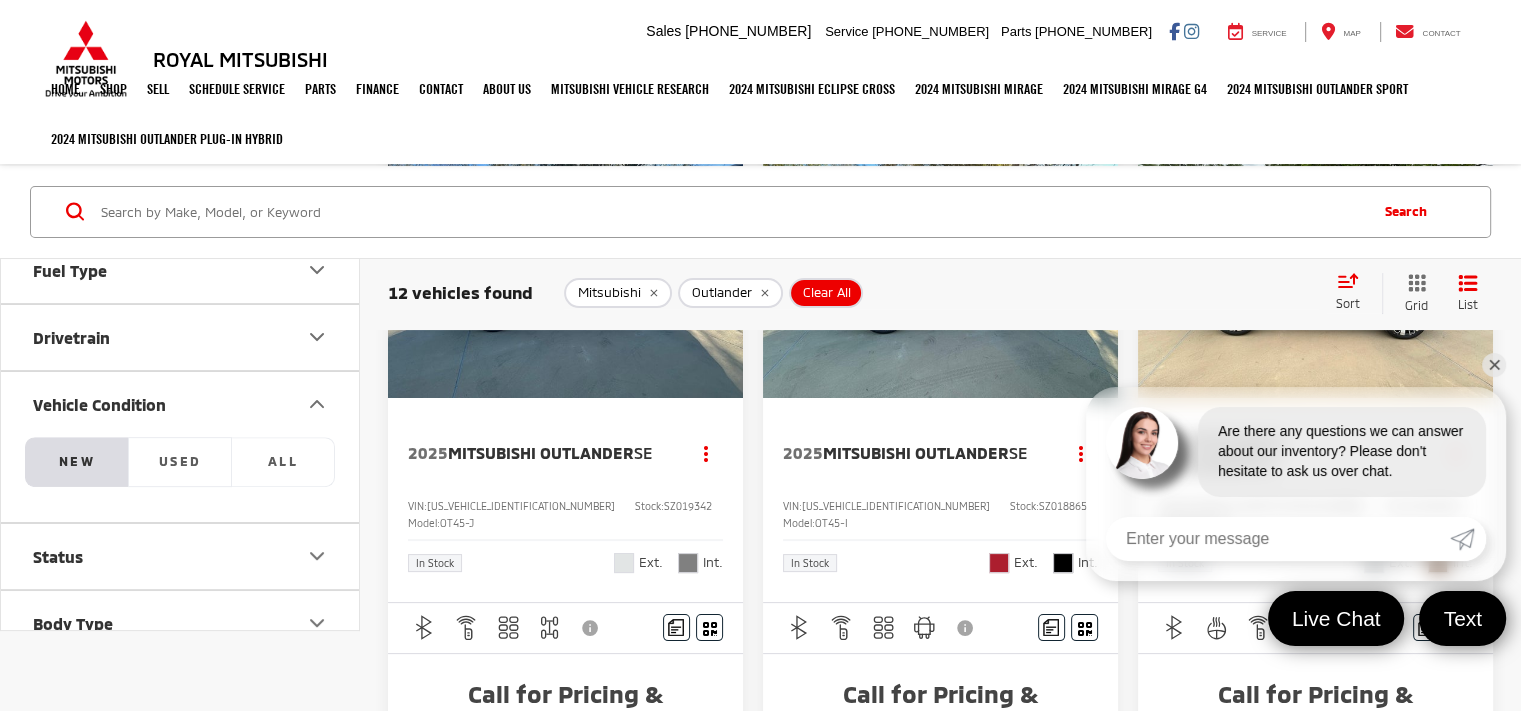 click on "NEW" at bounding box center [76, 462] 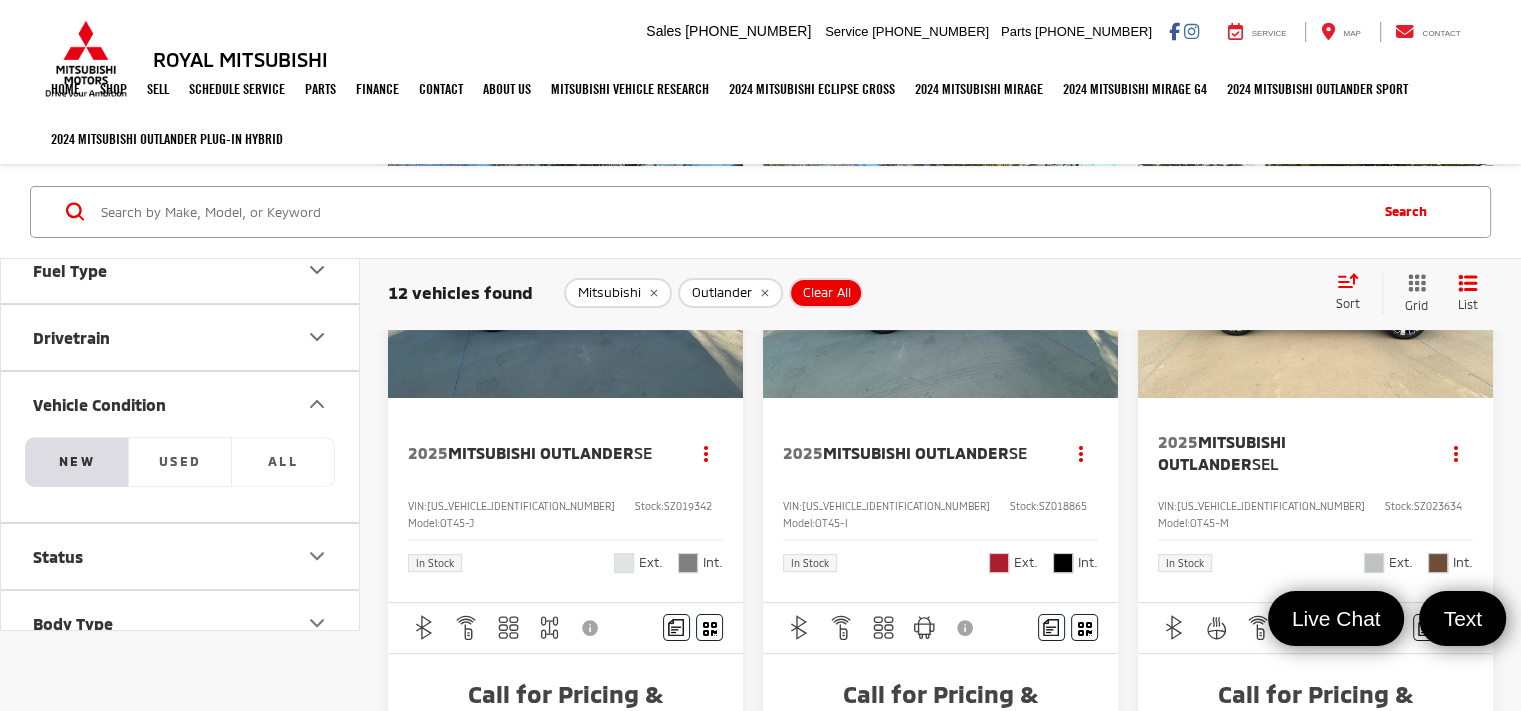 click on "Grid" at bounding box center [1412, 292] 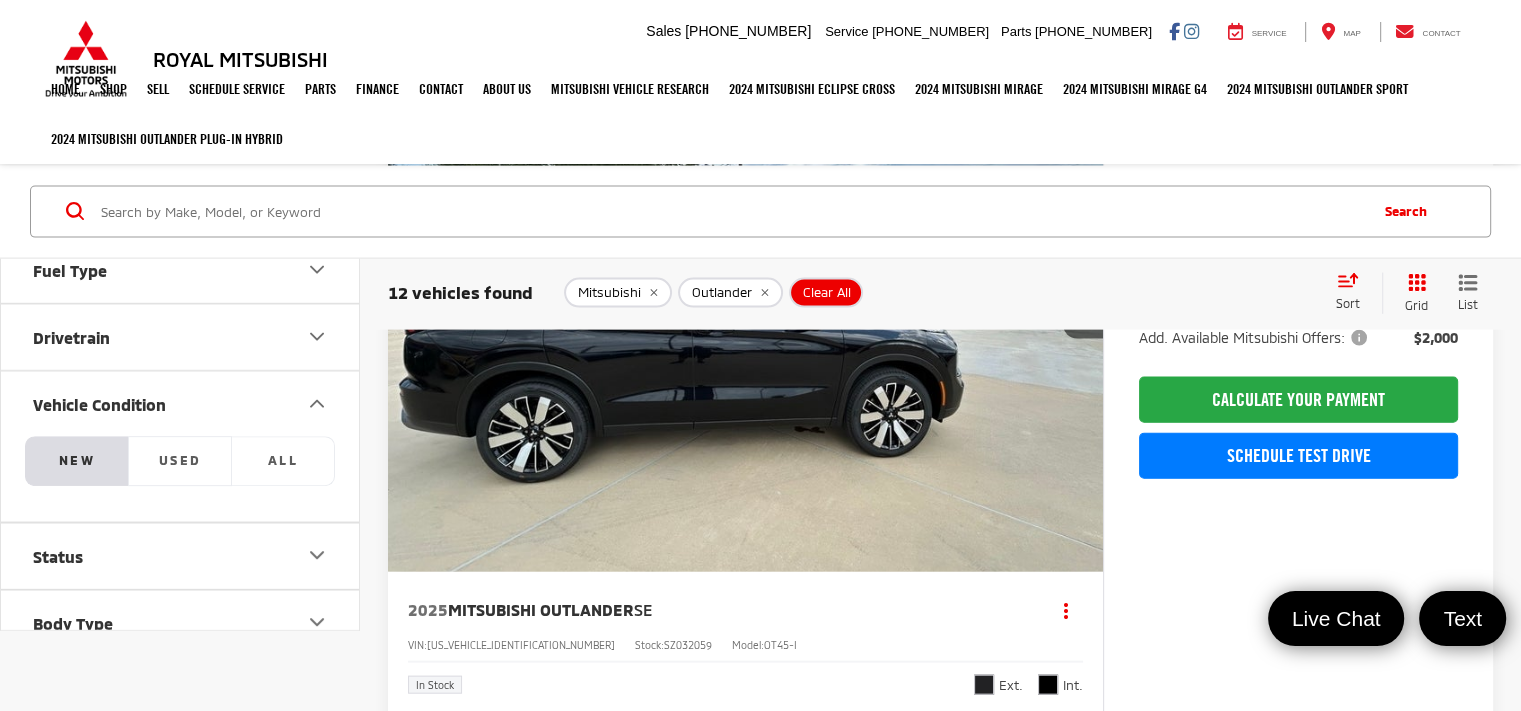 scroll, scrollTop: 4376, scrollLeft: 0, axis: vertical 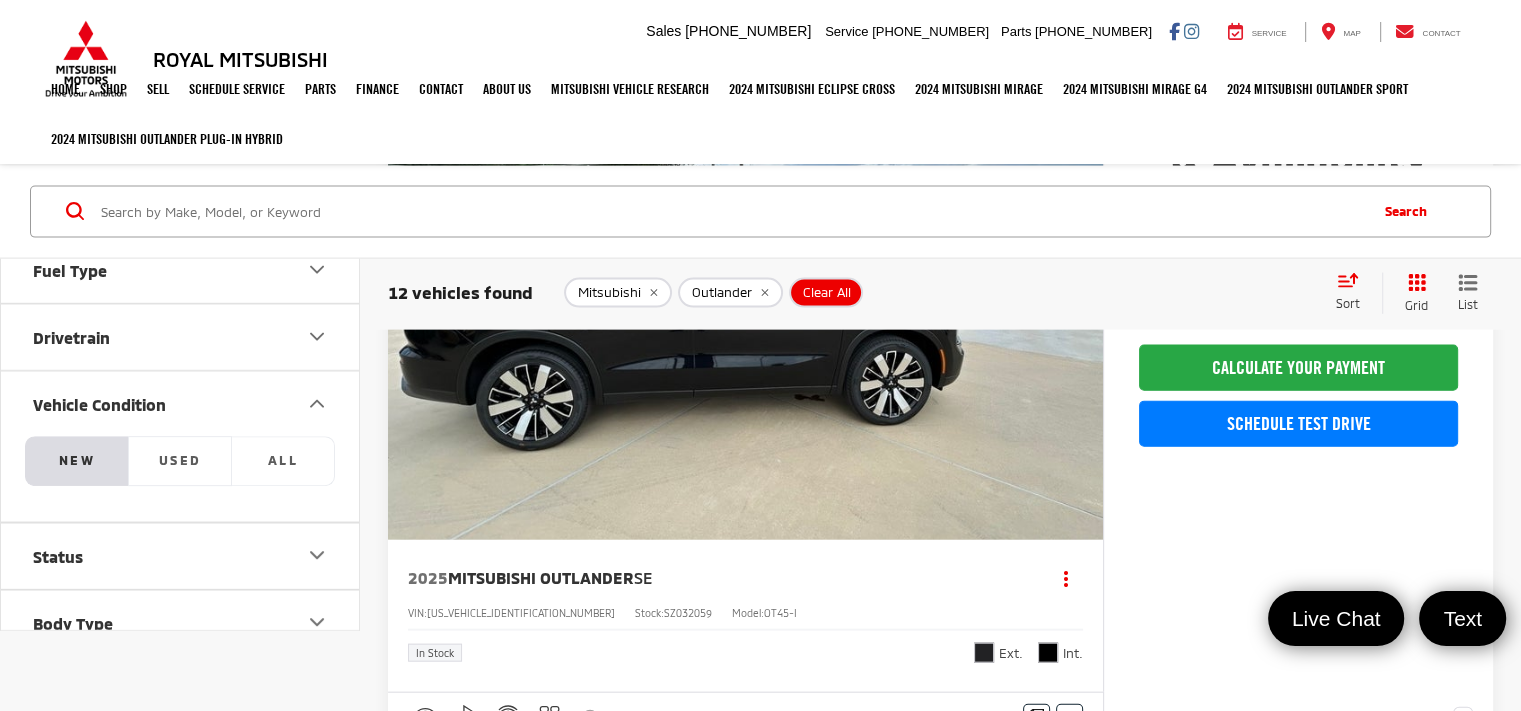click on "Disclaimer" at bounding box center (591, 2328) 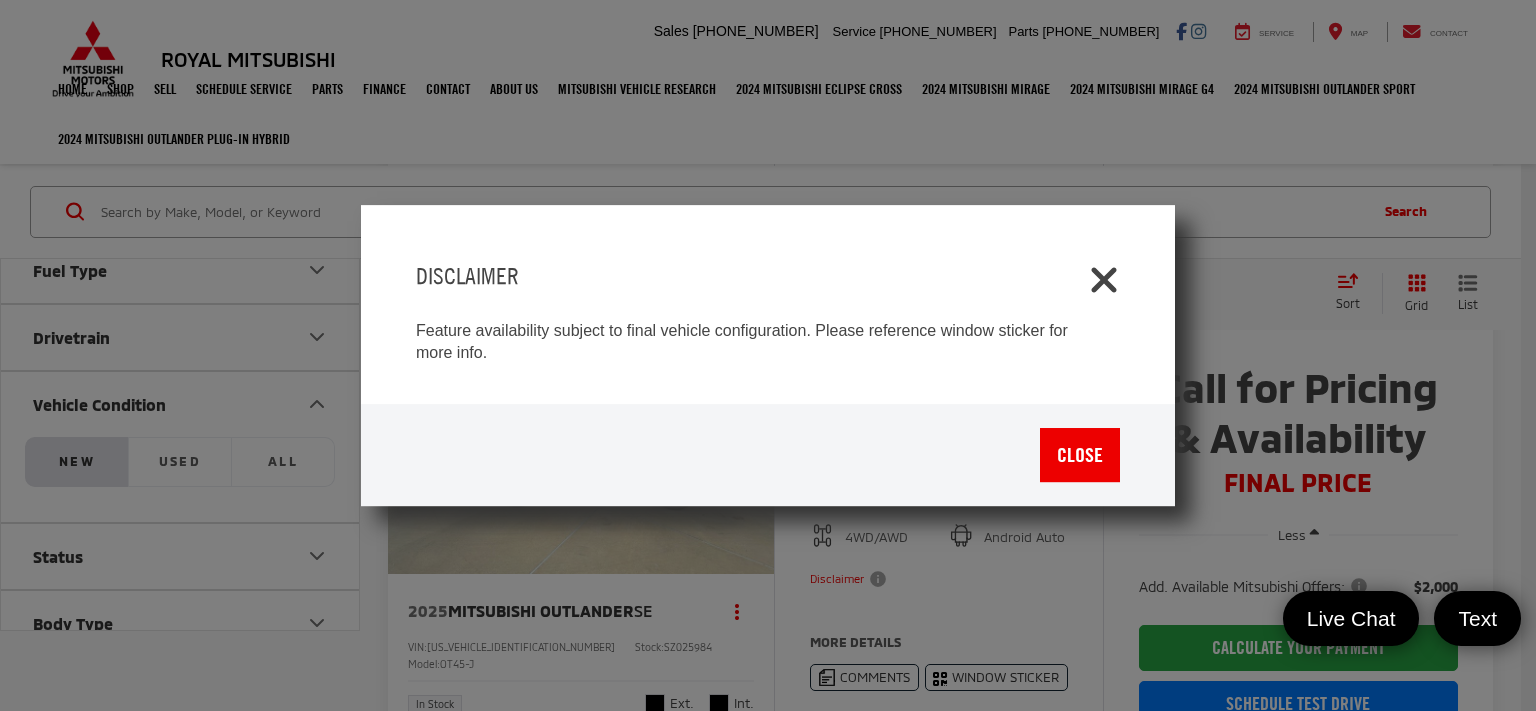 click at bounding box center (1104, 276) 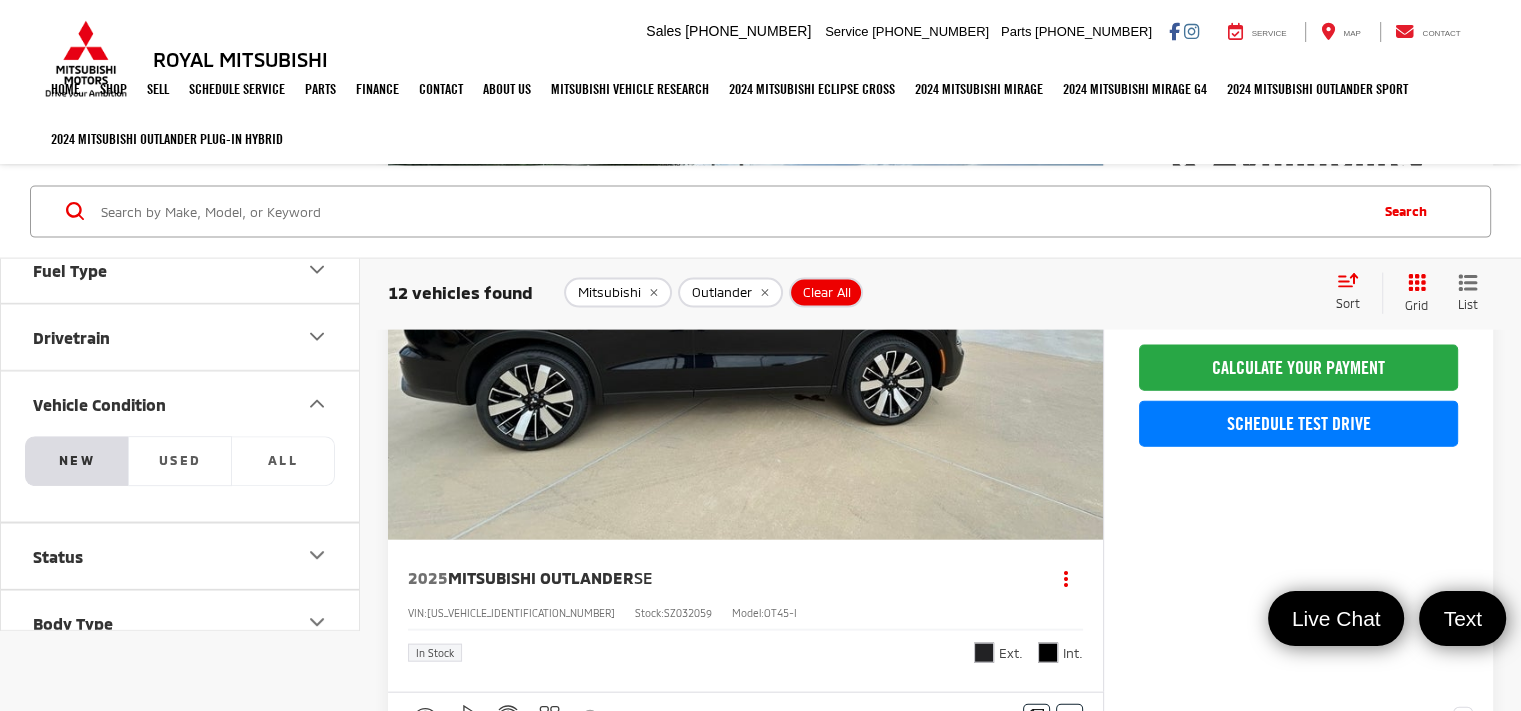 click at bounding box center (746, 1882) 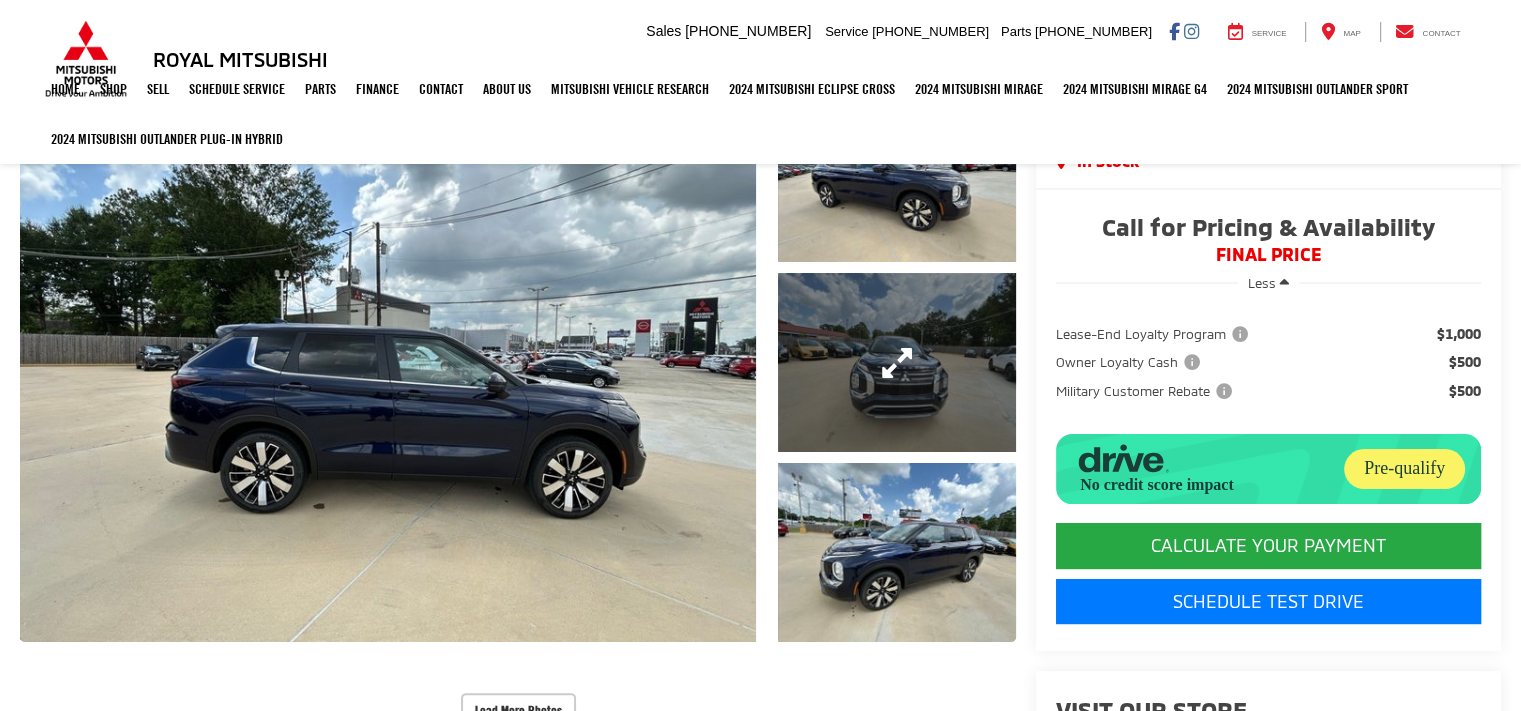 scroll, scrollTop: 272, scrollLeft: 0, axis: vertical 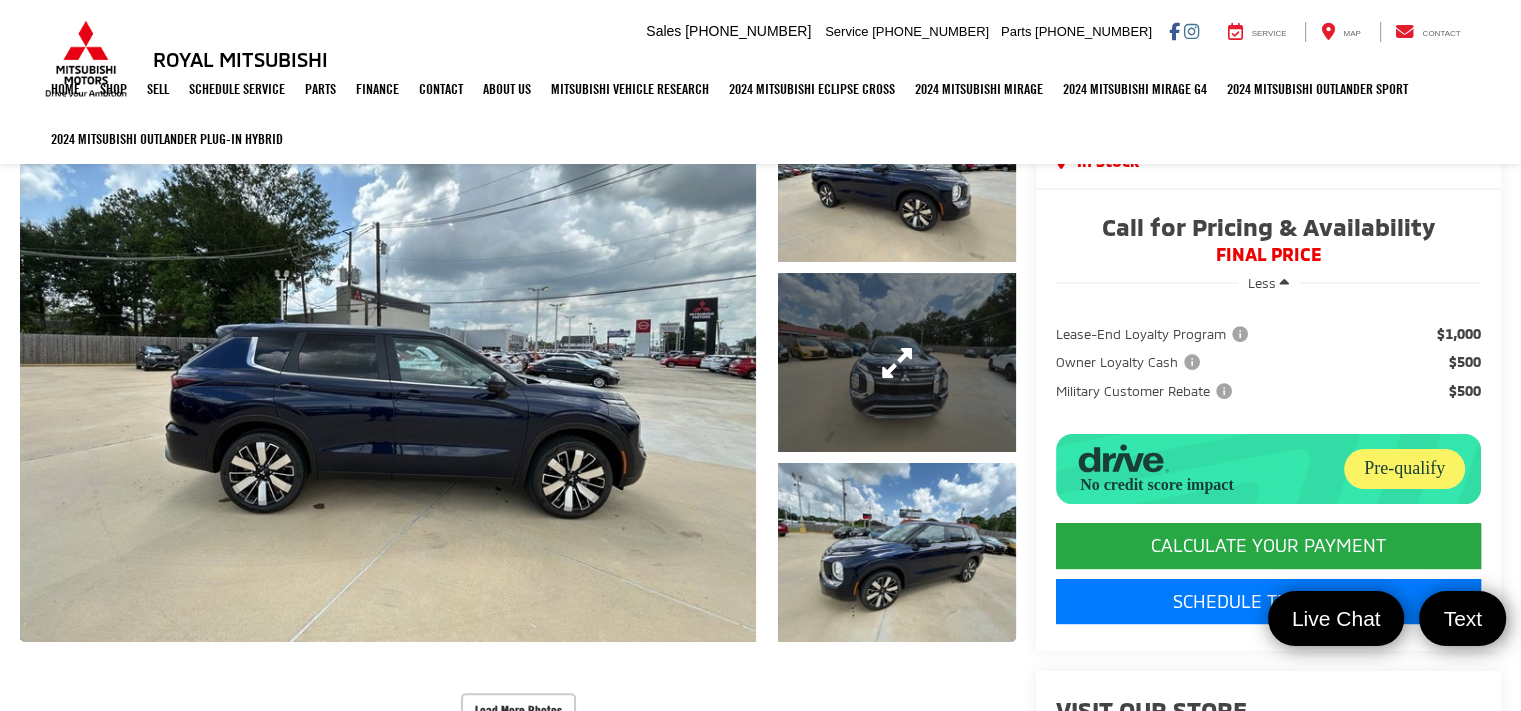 click at bounding box center (897, 362) 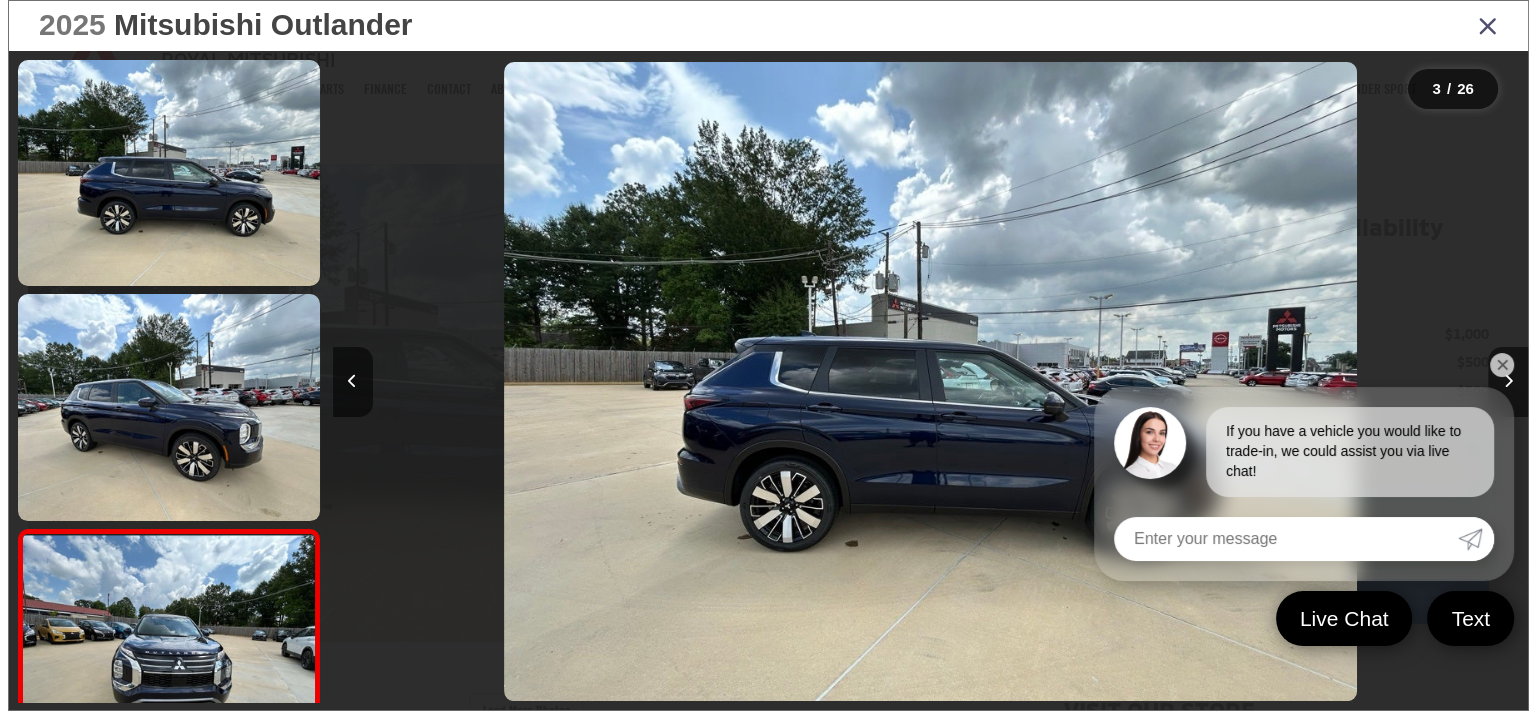 scroll, scrollTop: 260, scrollLeft: 0, axis: vertical 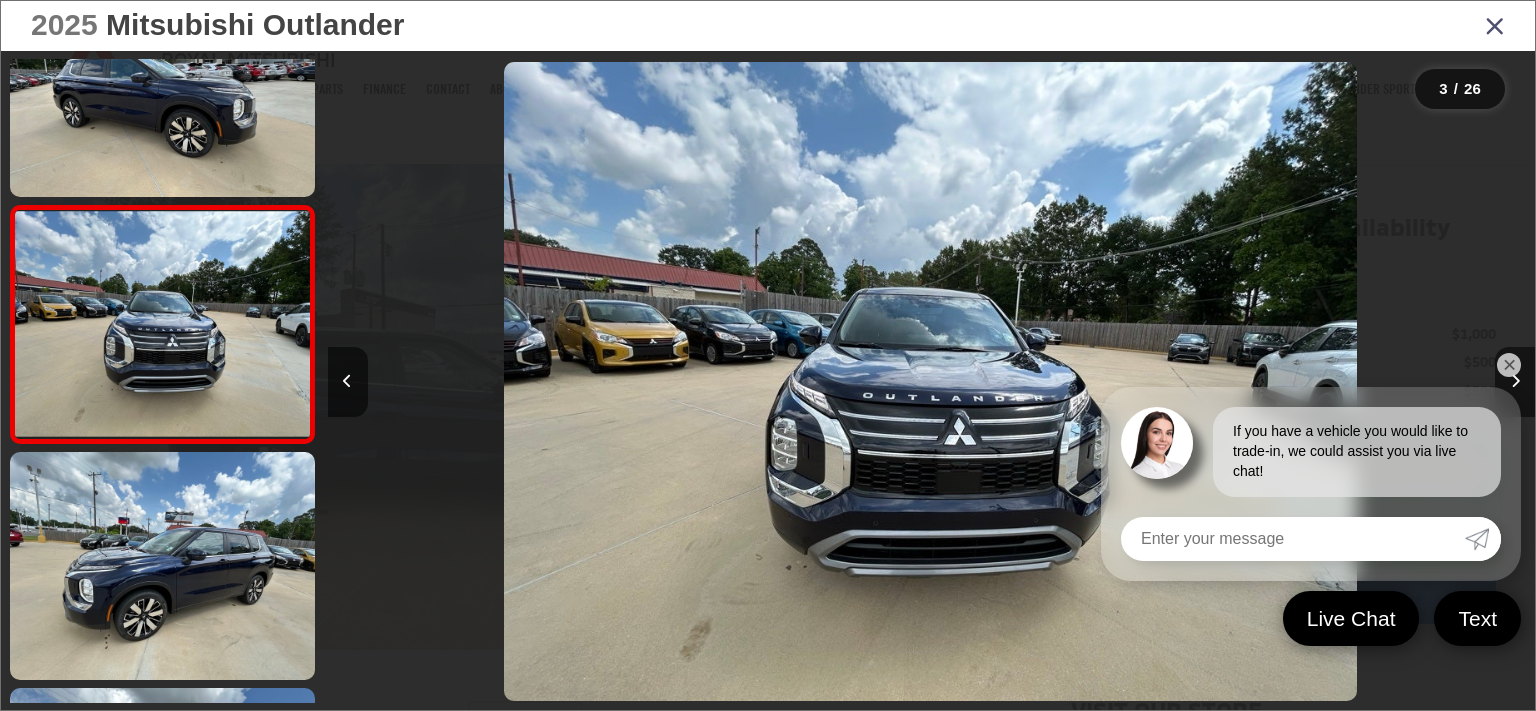 click on "✕" at bounding box center (1509, 365) 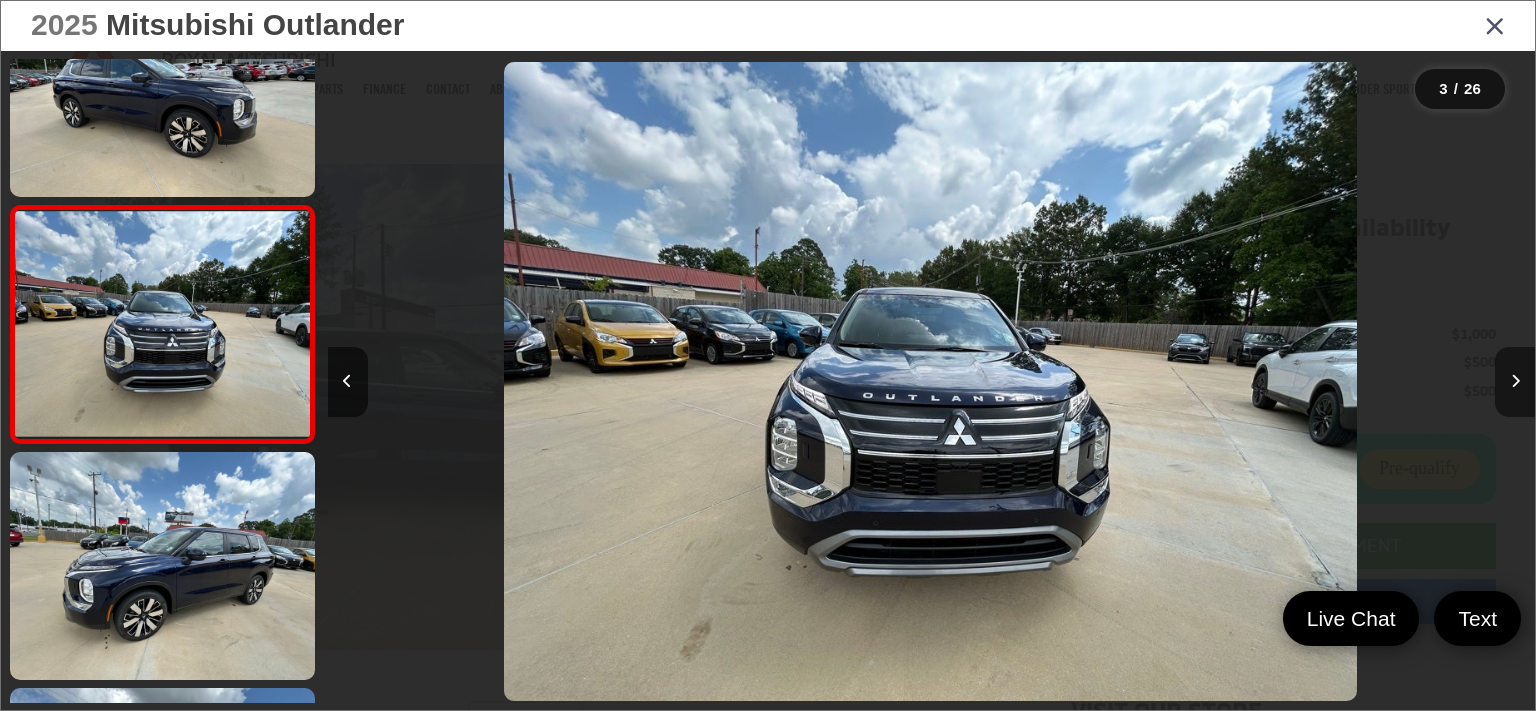 click at bounding box center (1515, 382) 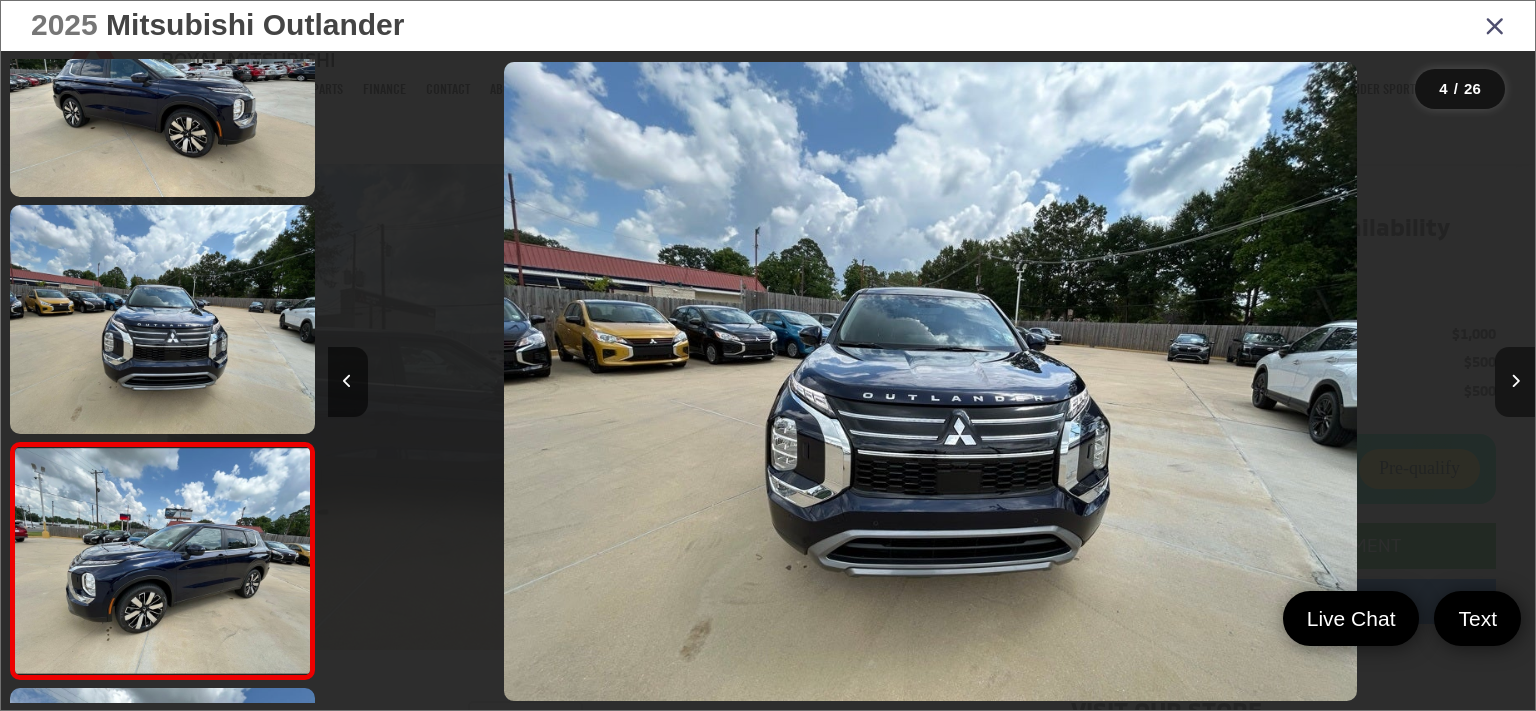 scroll, scrollTop: 0, scrollLeft: 2473, axis: horizontal 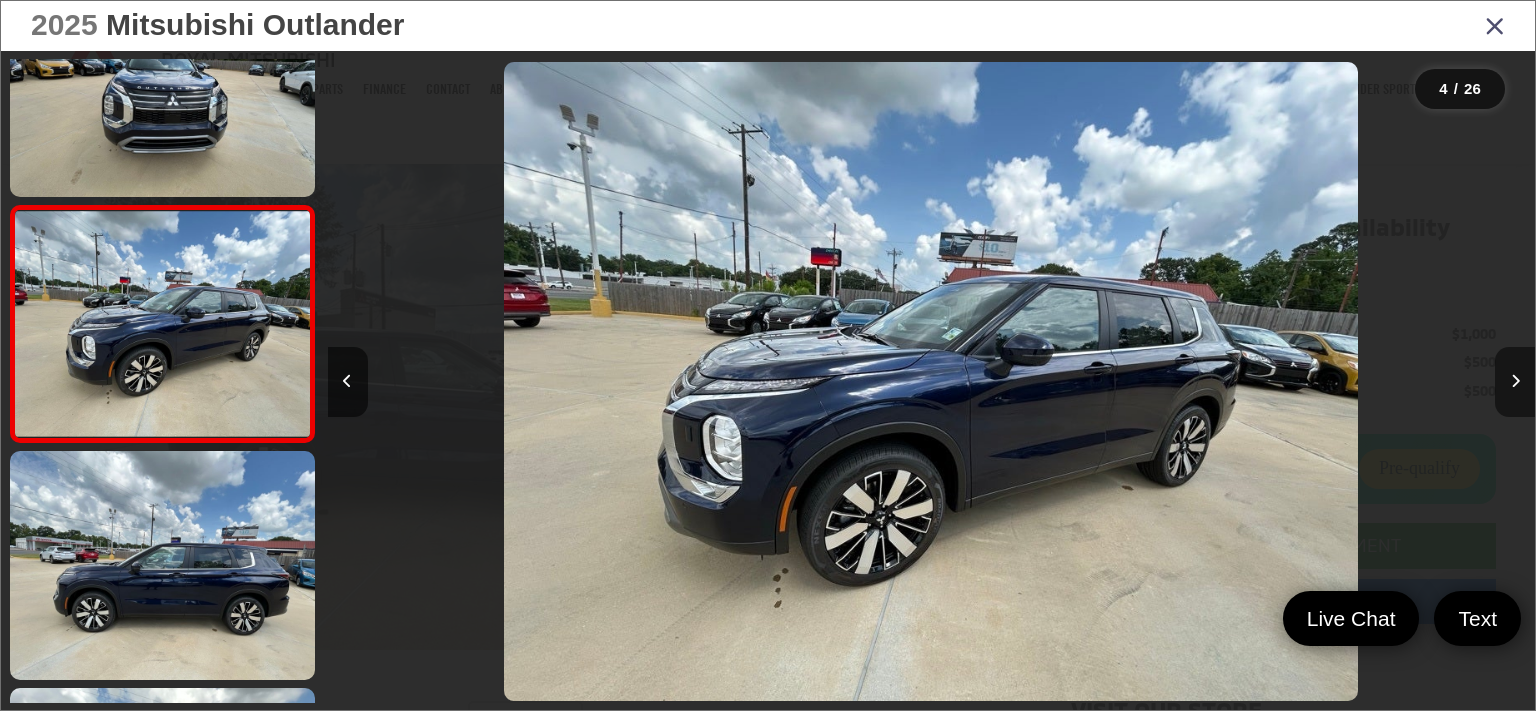 click at bounding box center [1515, 382] 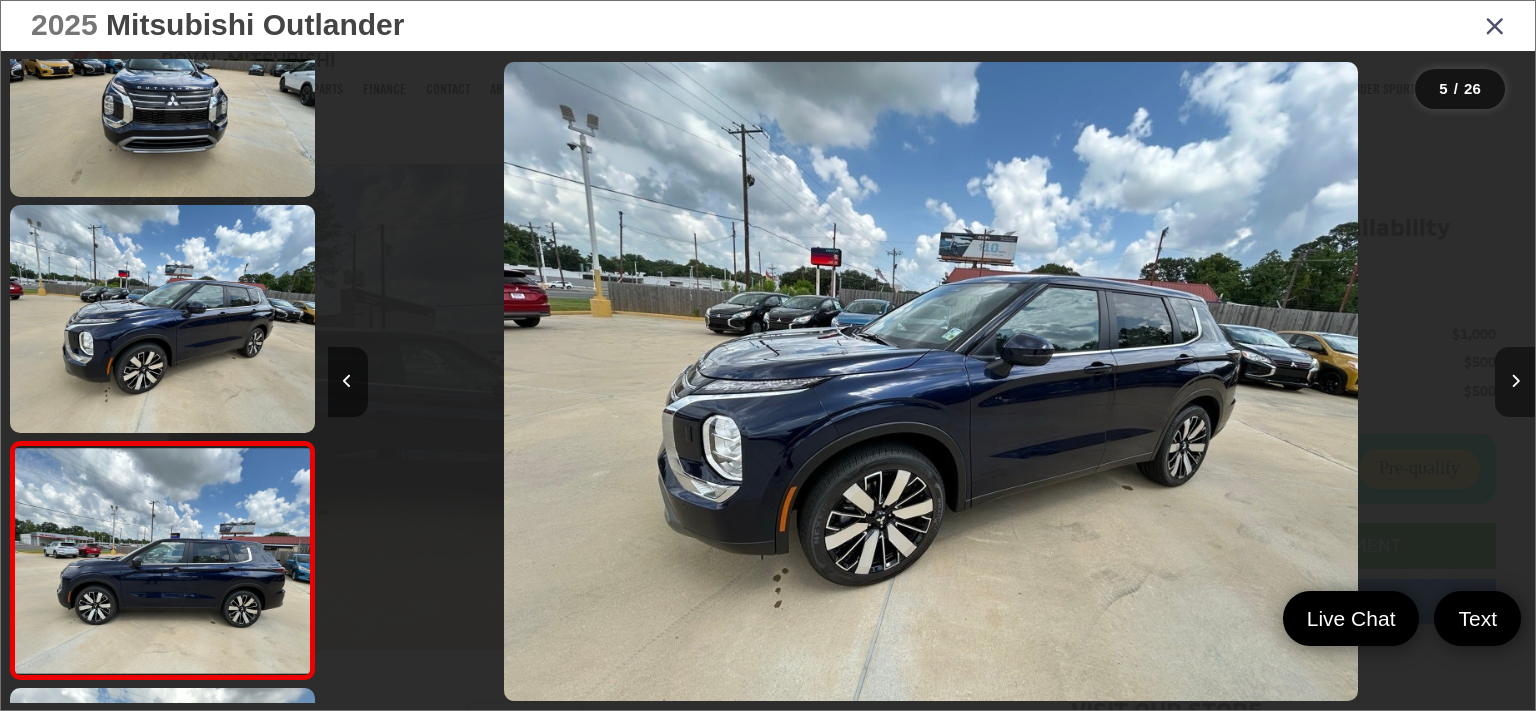scroll, scrollTop: 0, scrollLeft: 3949, axis: horizontal 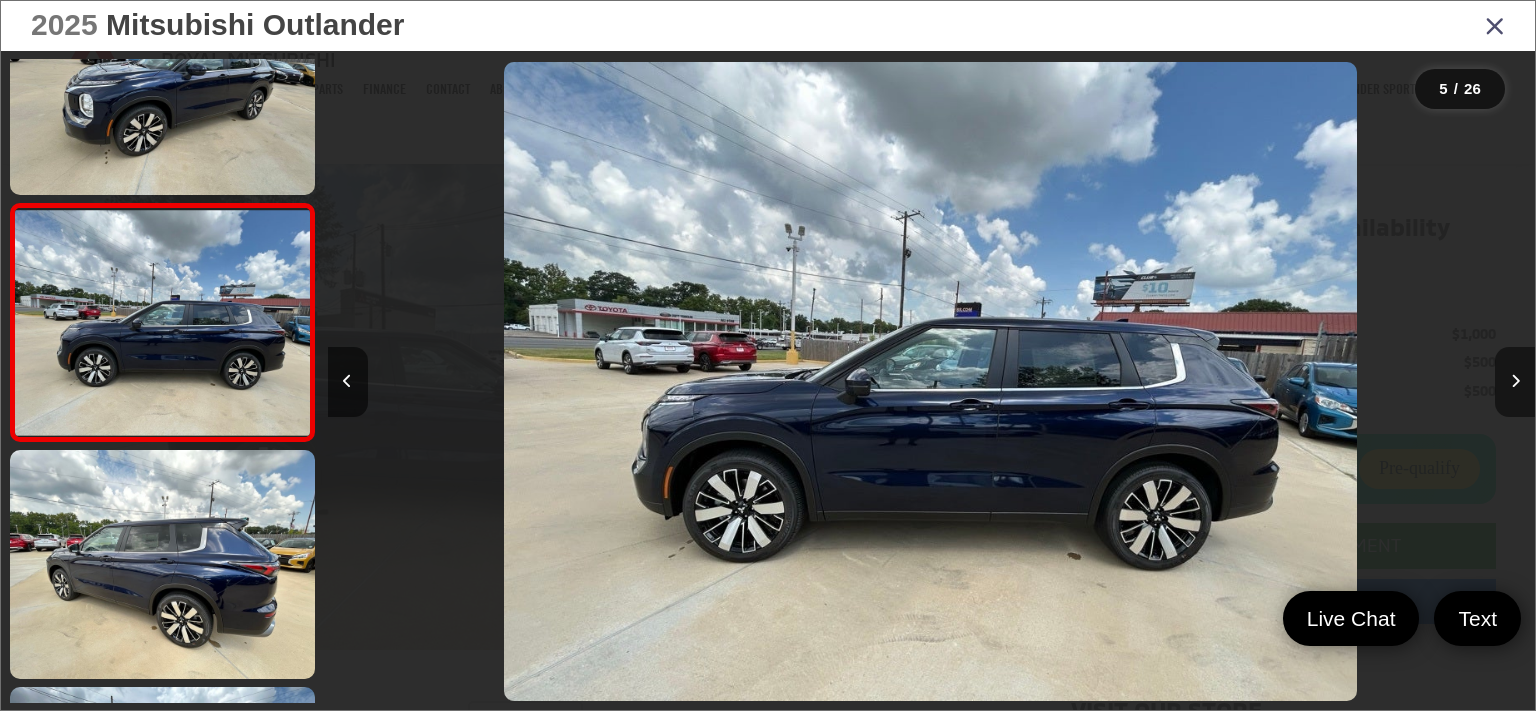 click at bounding box center [1515, 382] 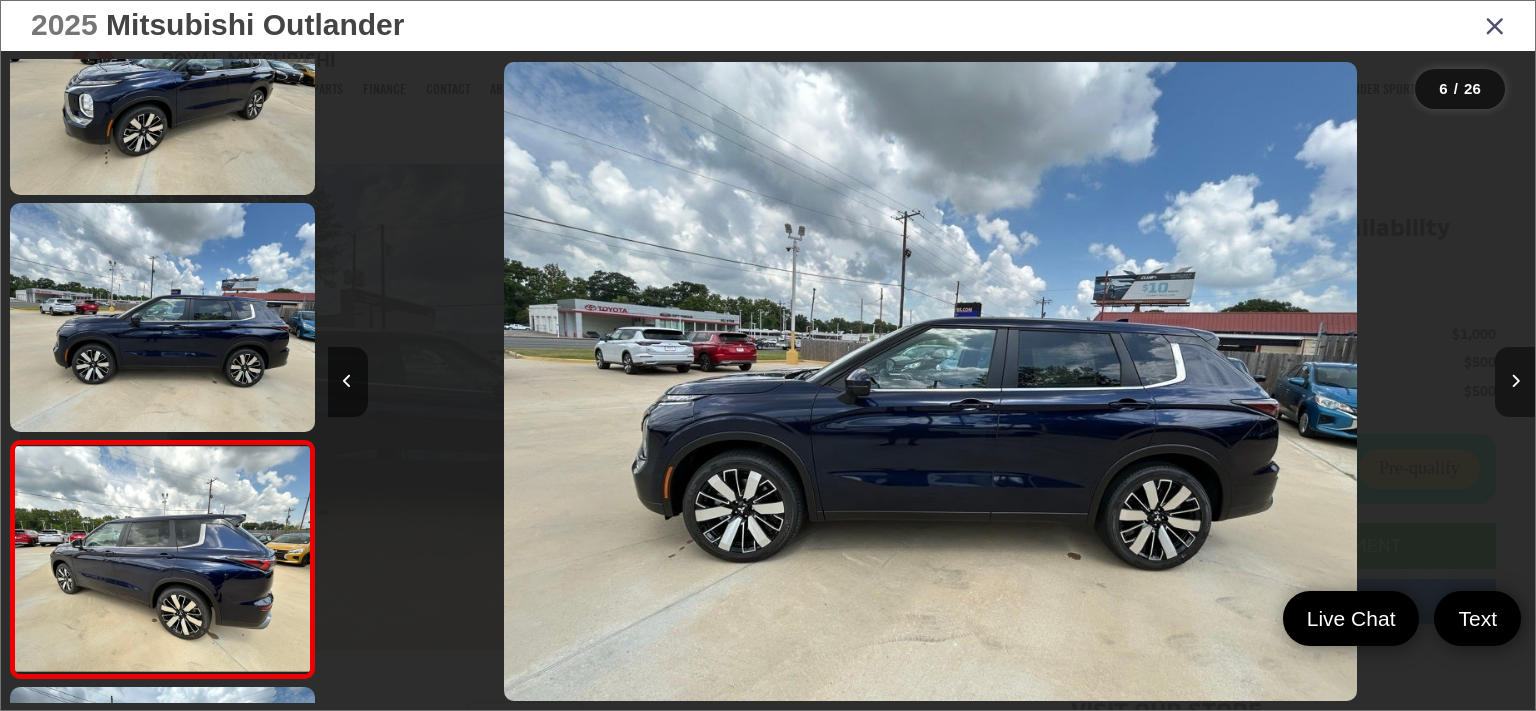 scroll, scrollTop: 0, scrollLeft: 5158, axis: horizontal 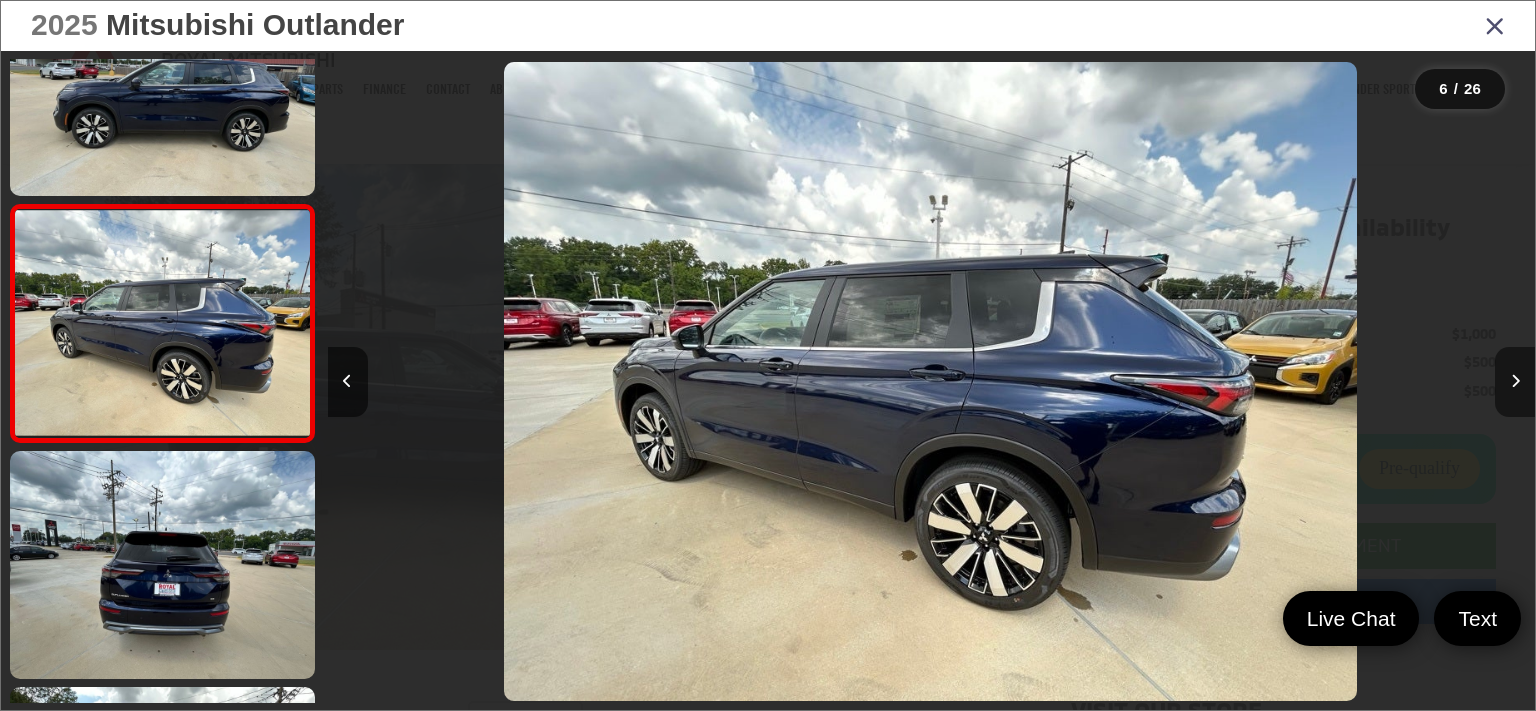click at bounding box center (1515, 382) 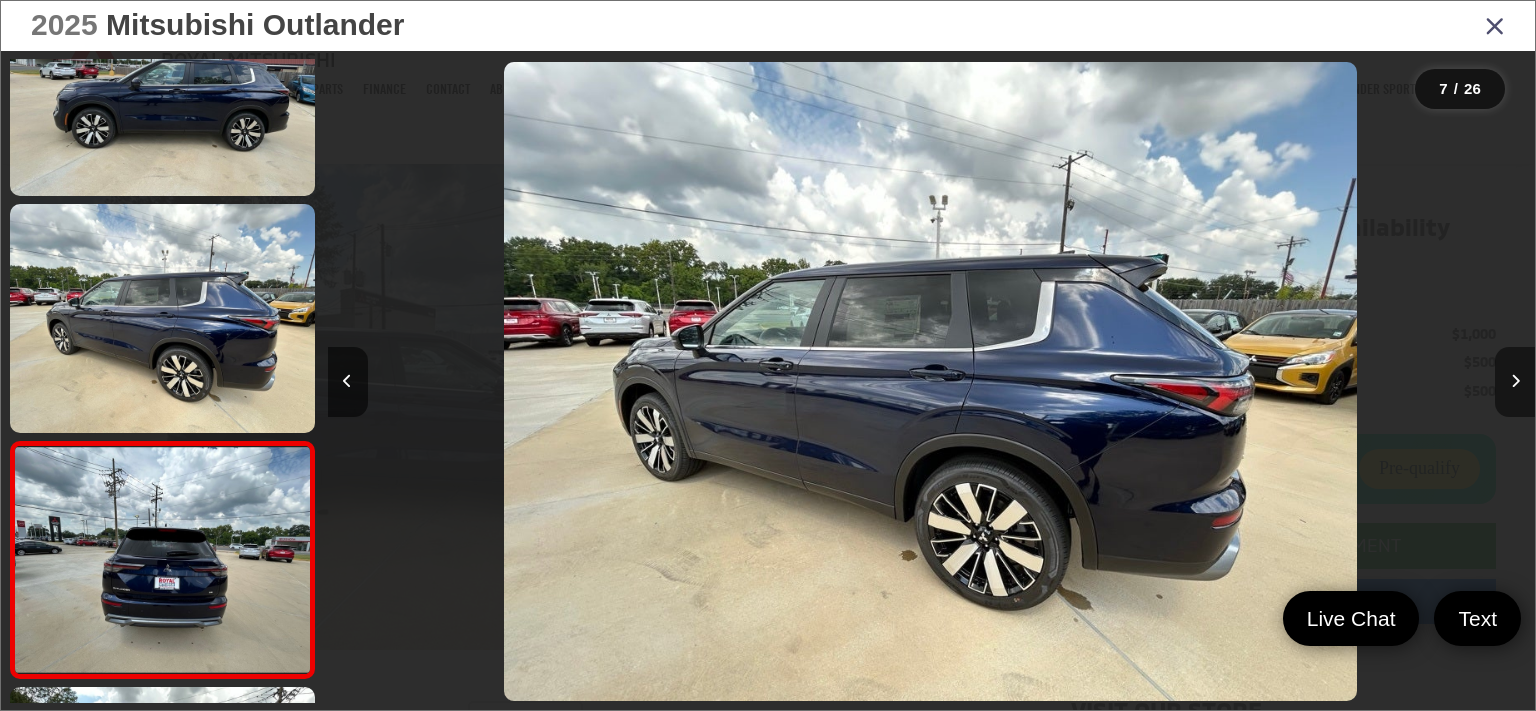 scroll, scrollTop: 0, scrollLeft: 6117, axis: horizontal 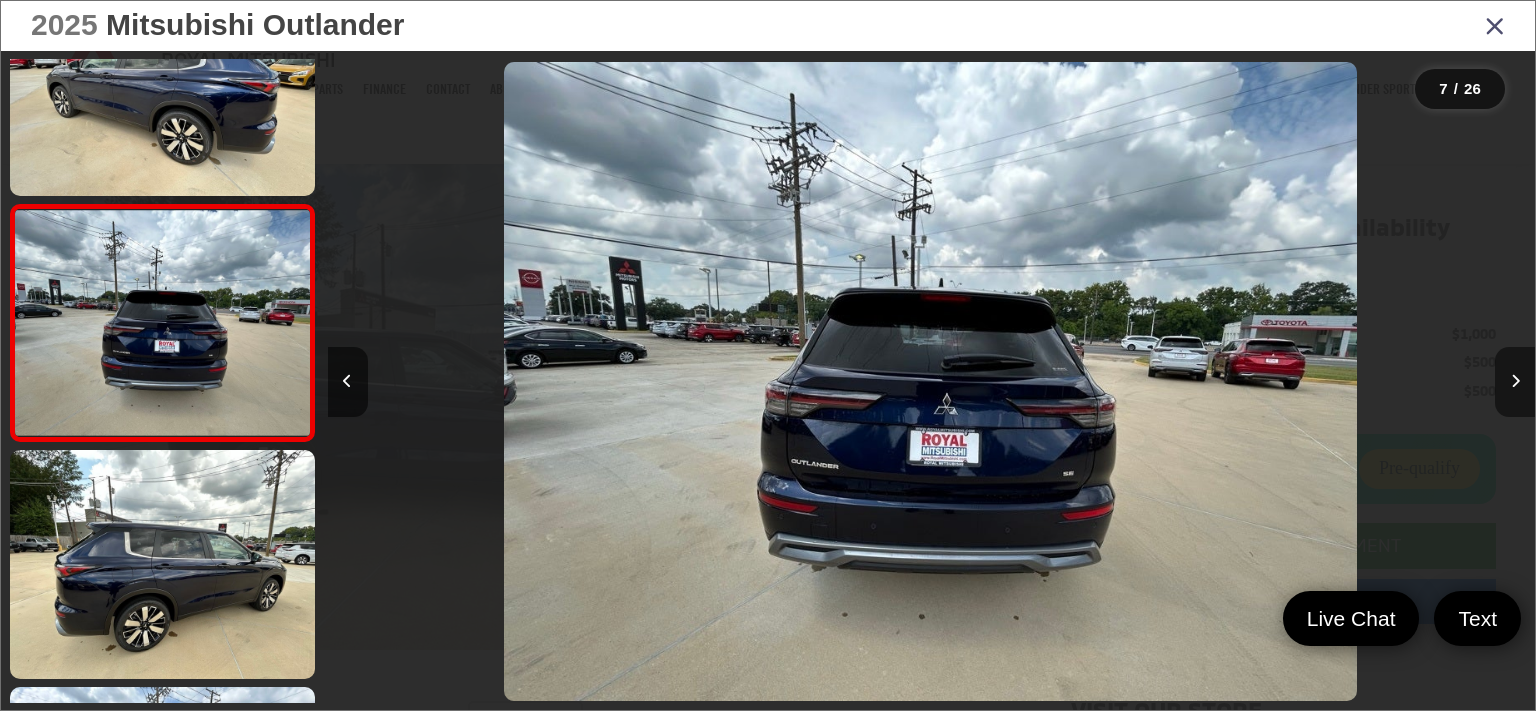 click at bounding box center [1515, 382] 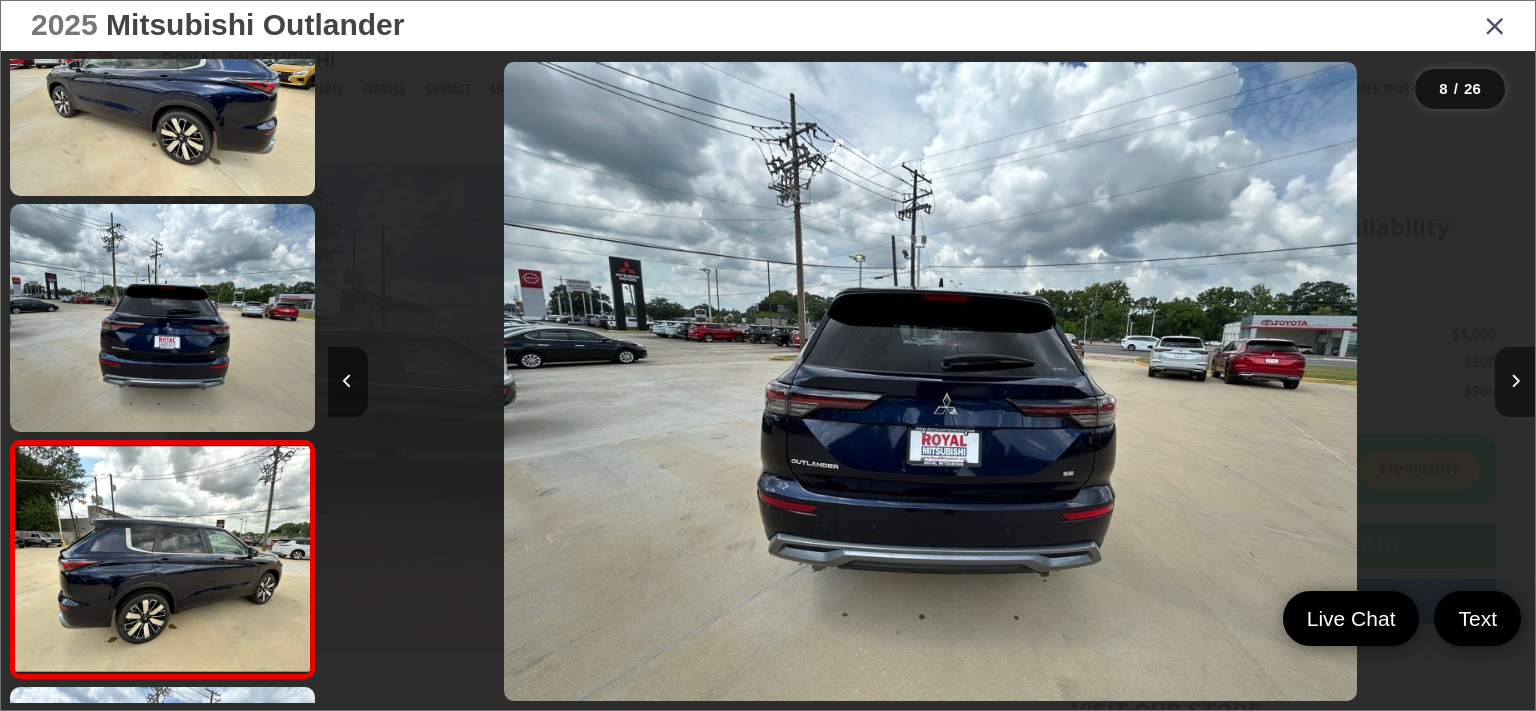 scroll, scrollTop: 0, scrollLeft: 7485, axis: horizontal 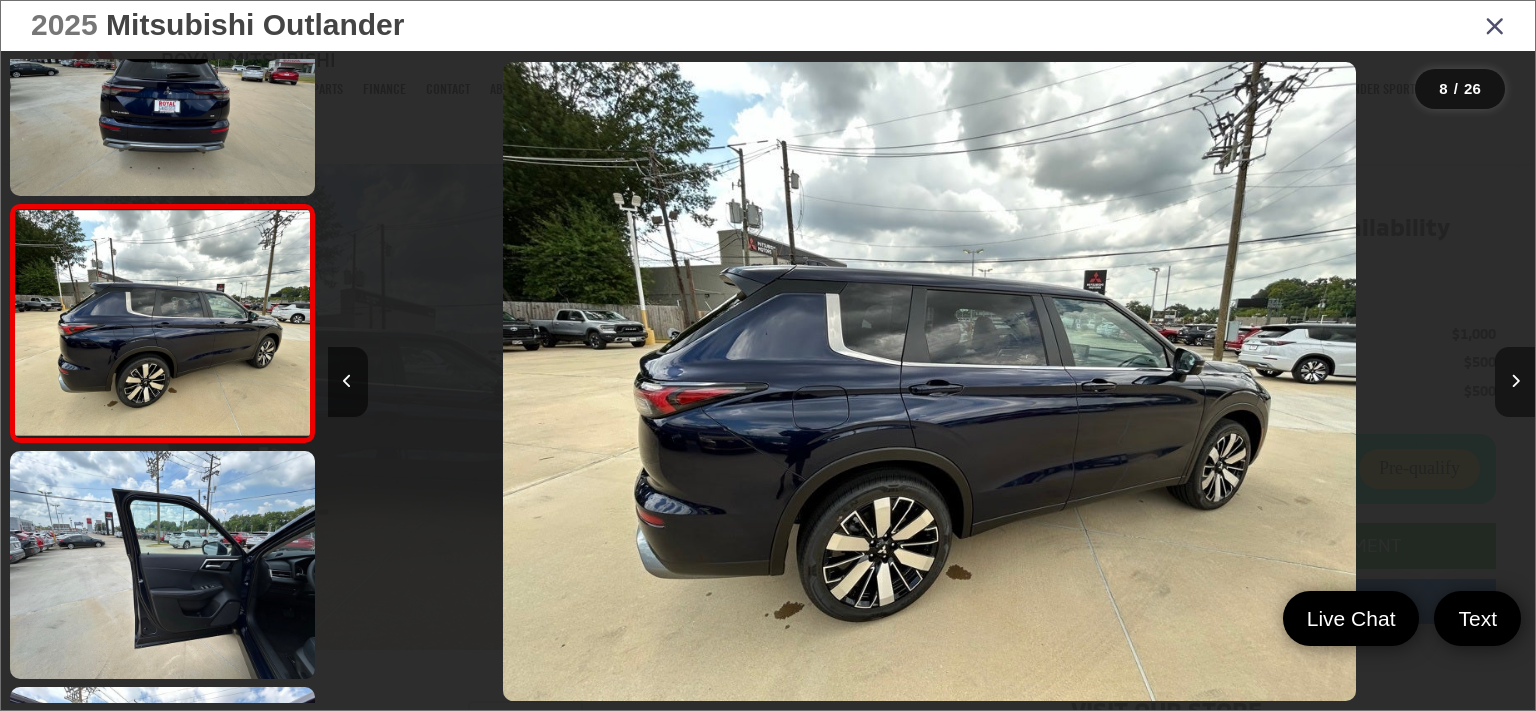 click at bounding box center [1515, 382] 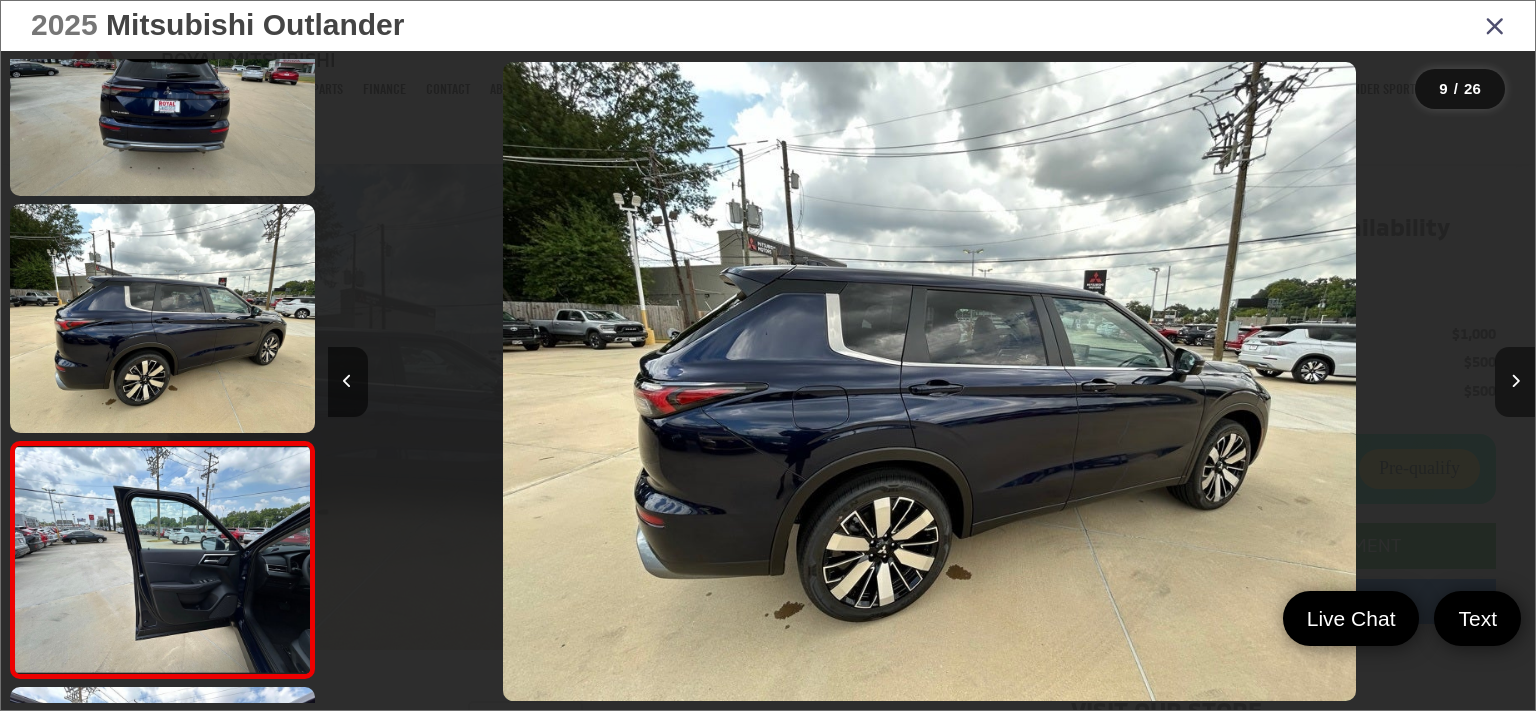 scroll, scrollTop: 0, scrollLeft: 8532, axis: horizontal 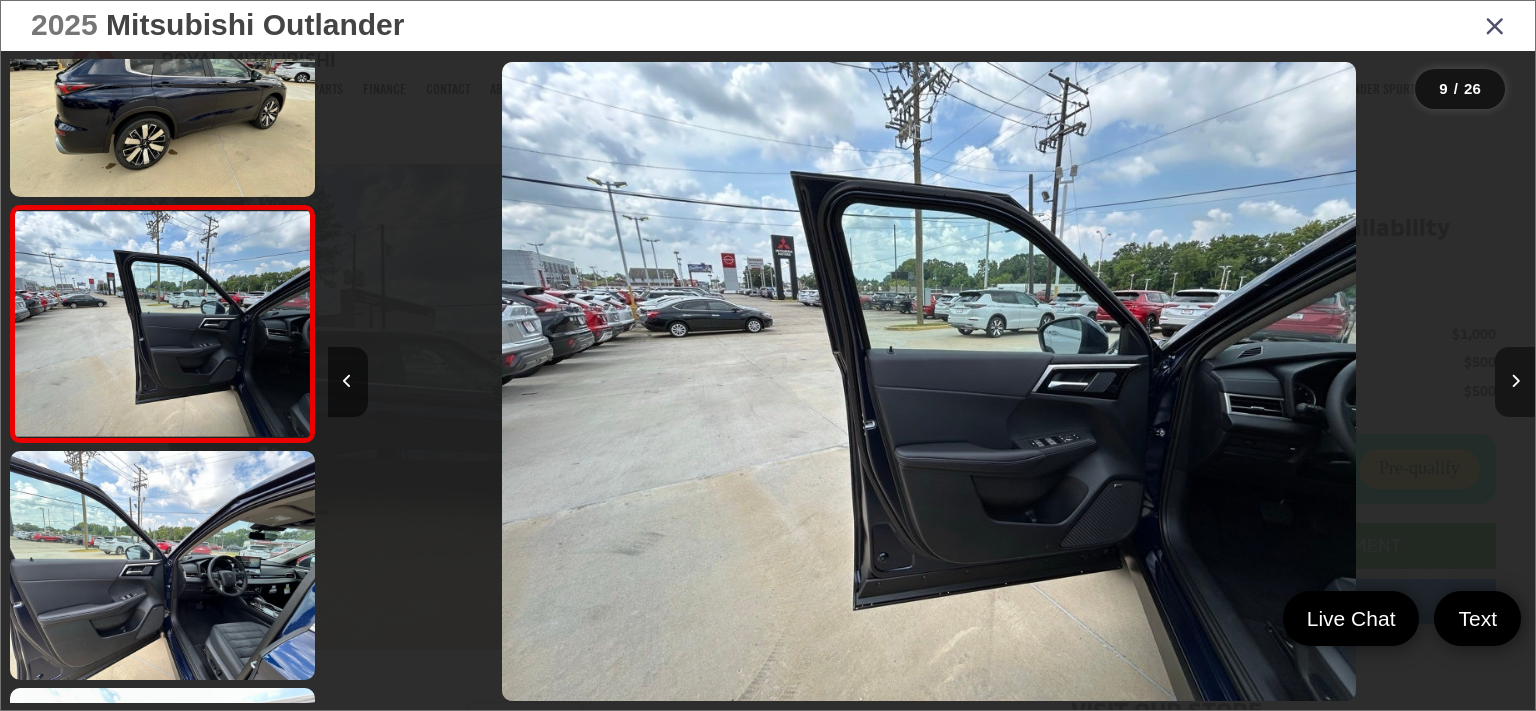 click at bounding box center [1515, 382] 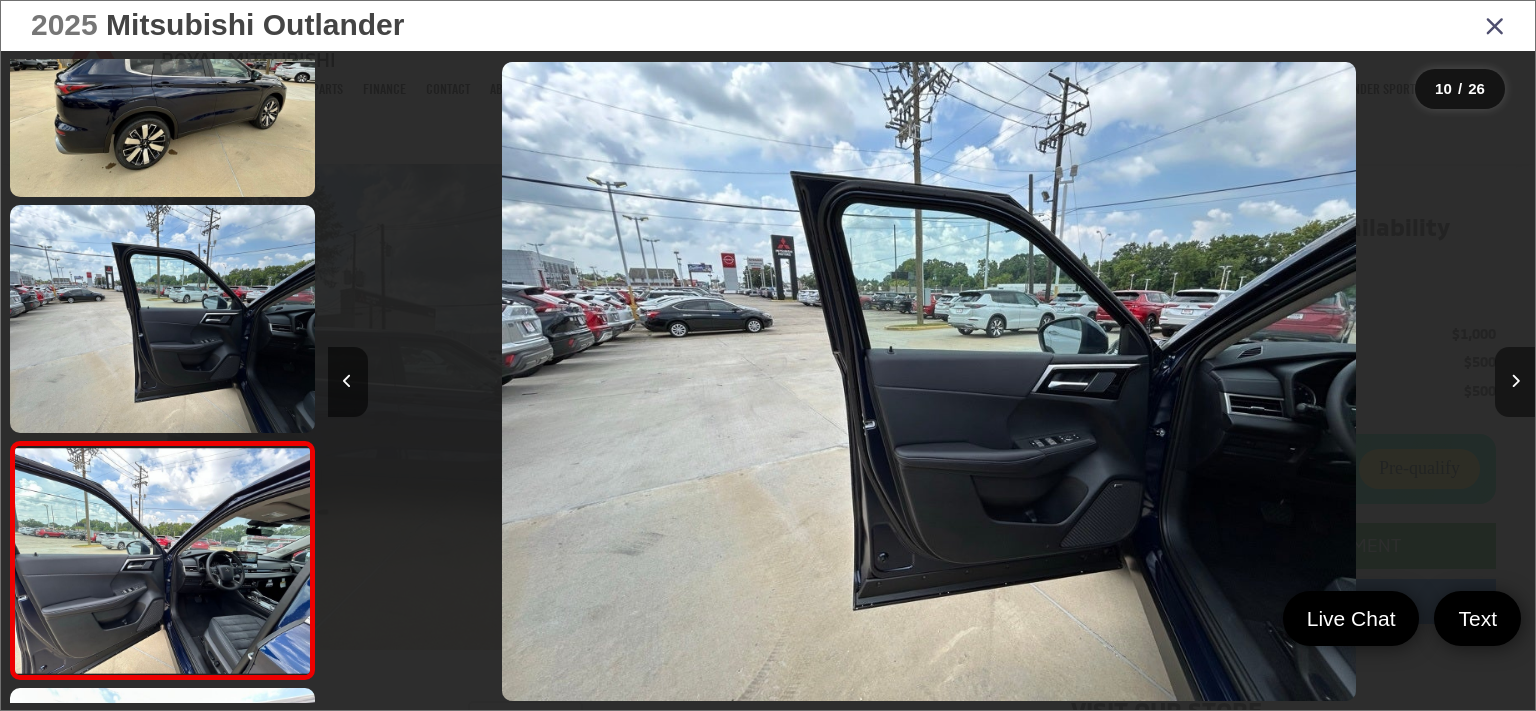 scroll, scrollTop: 0, scrollLeft: 9740, axis: horizontal 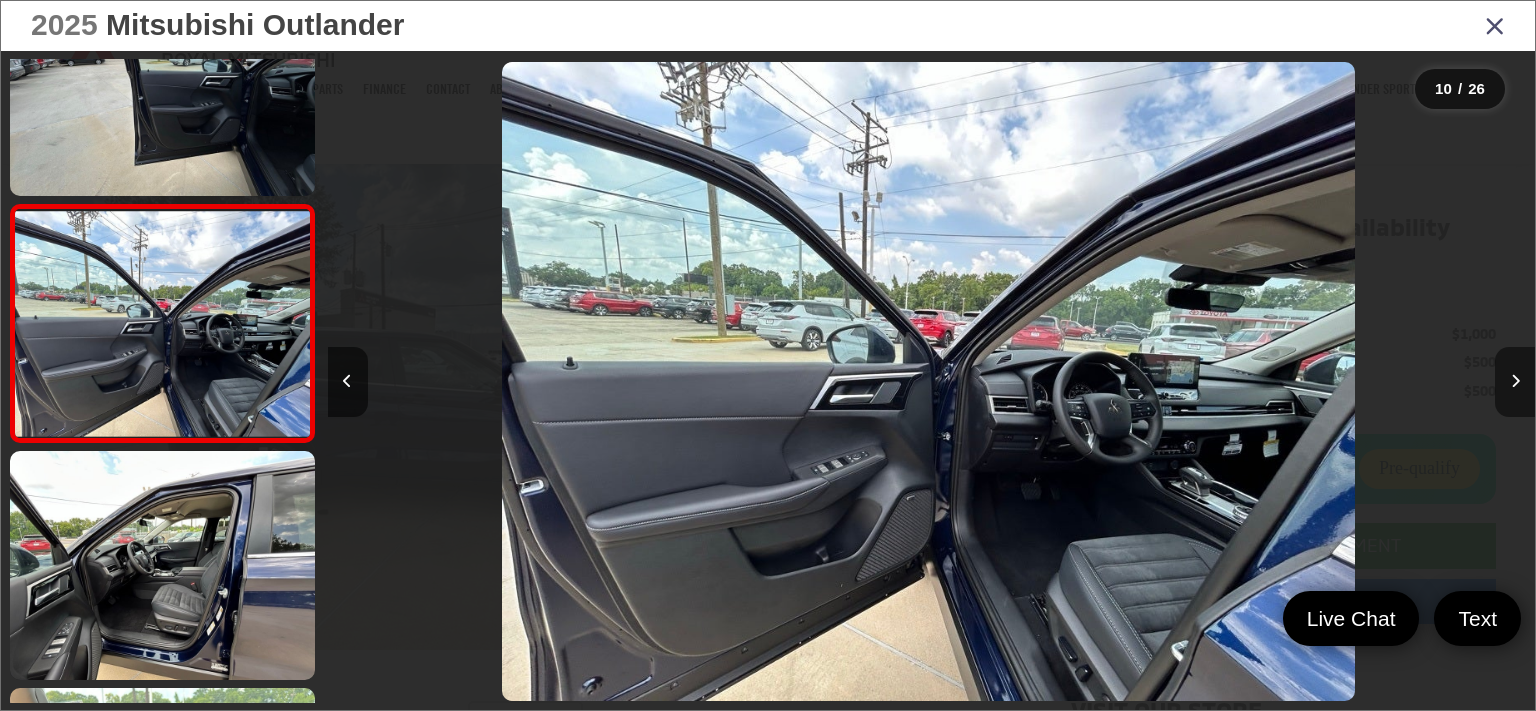 click at bounding box center (1515, 382) 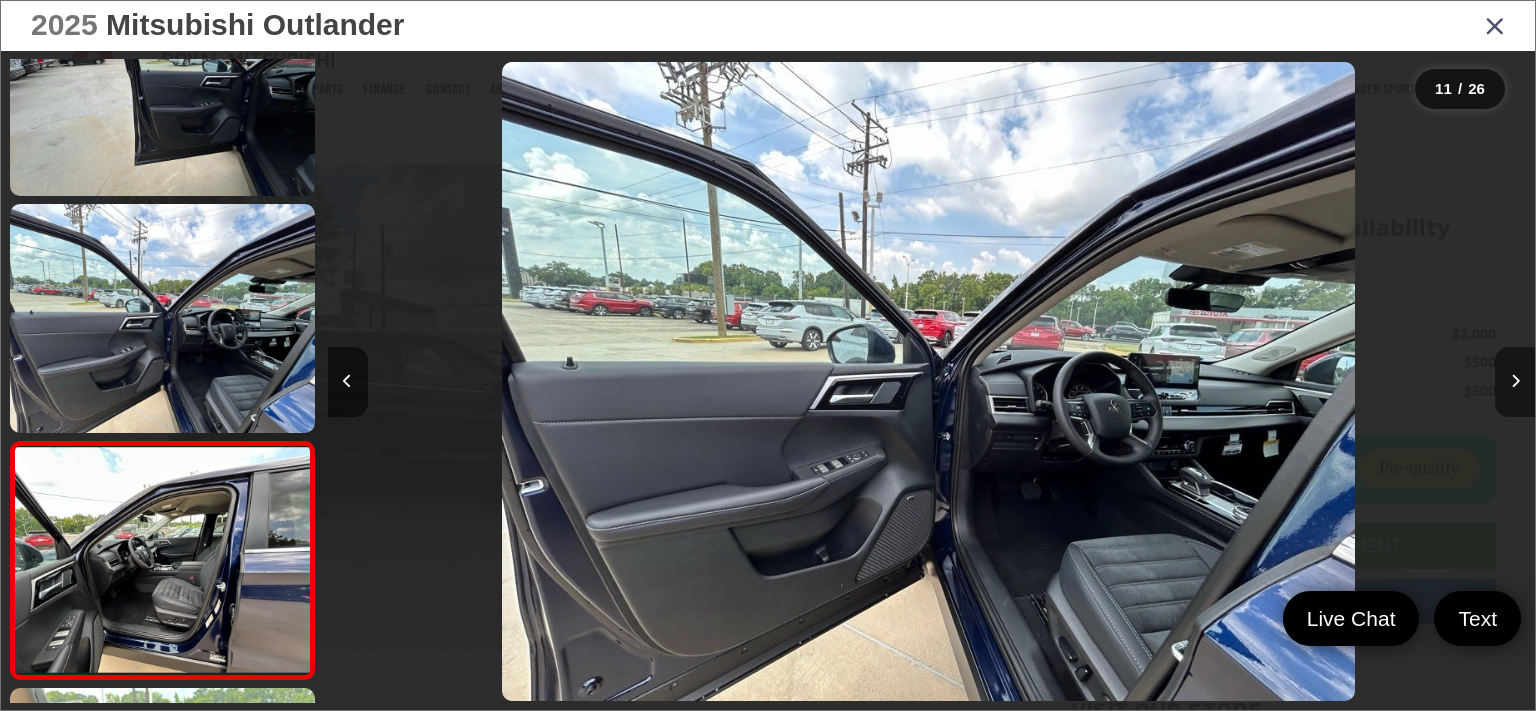 scroll, scrollTop: 0, scrollLeft: 11243, axis: horizontal 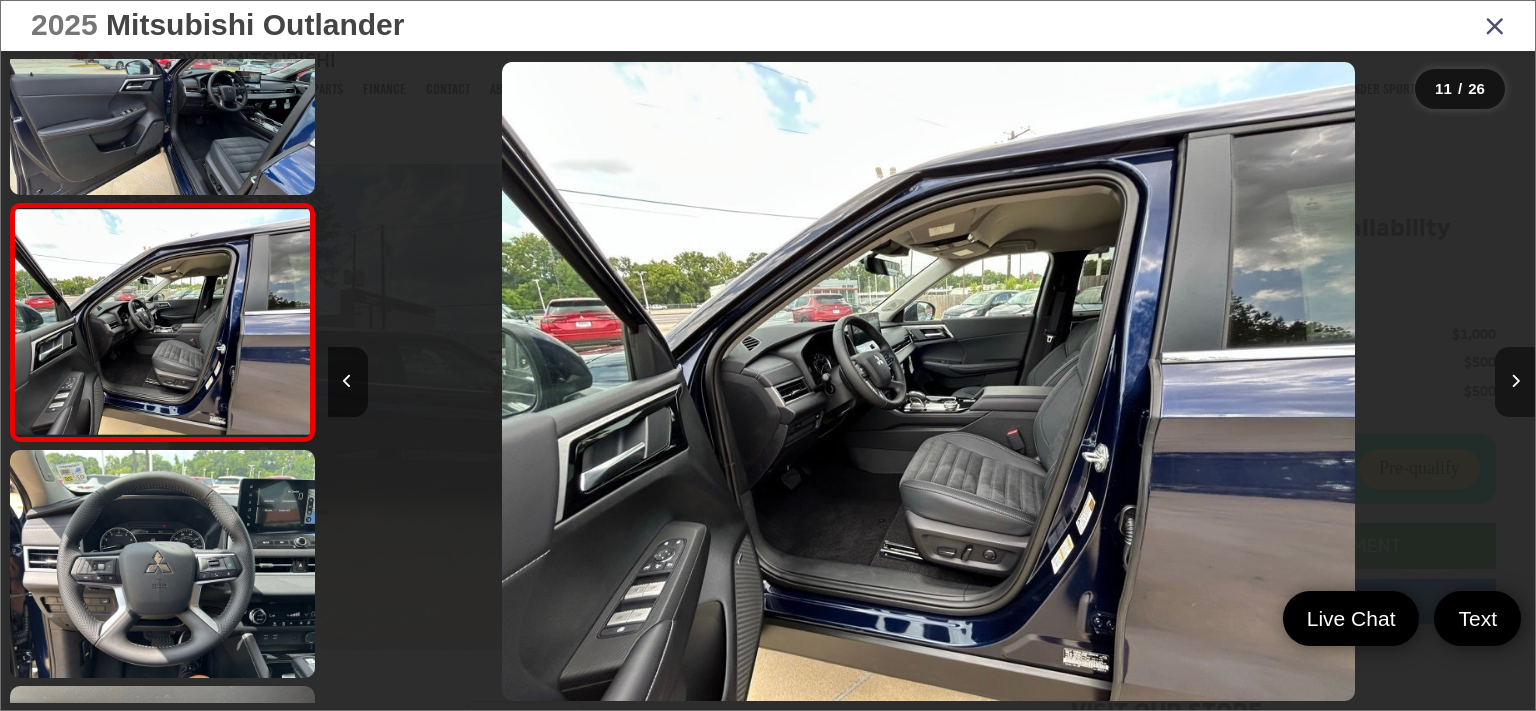 click at bounding box center [1515, 382] 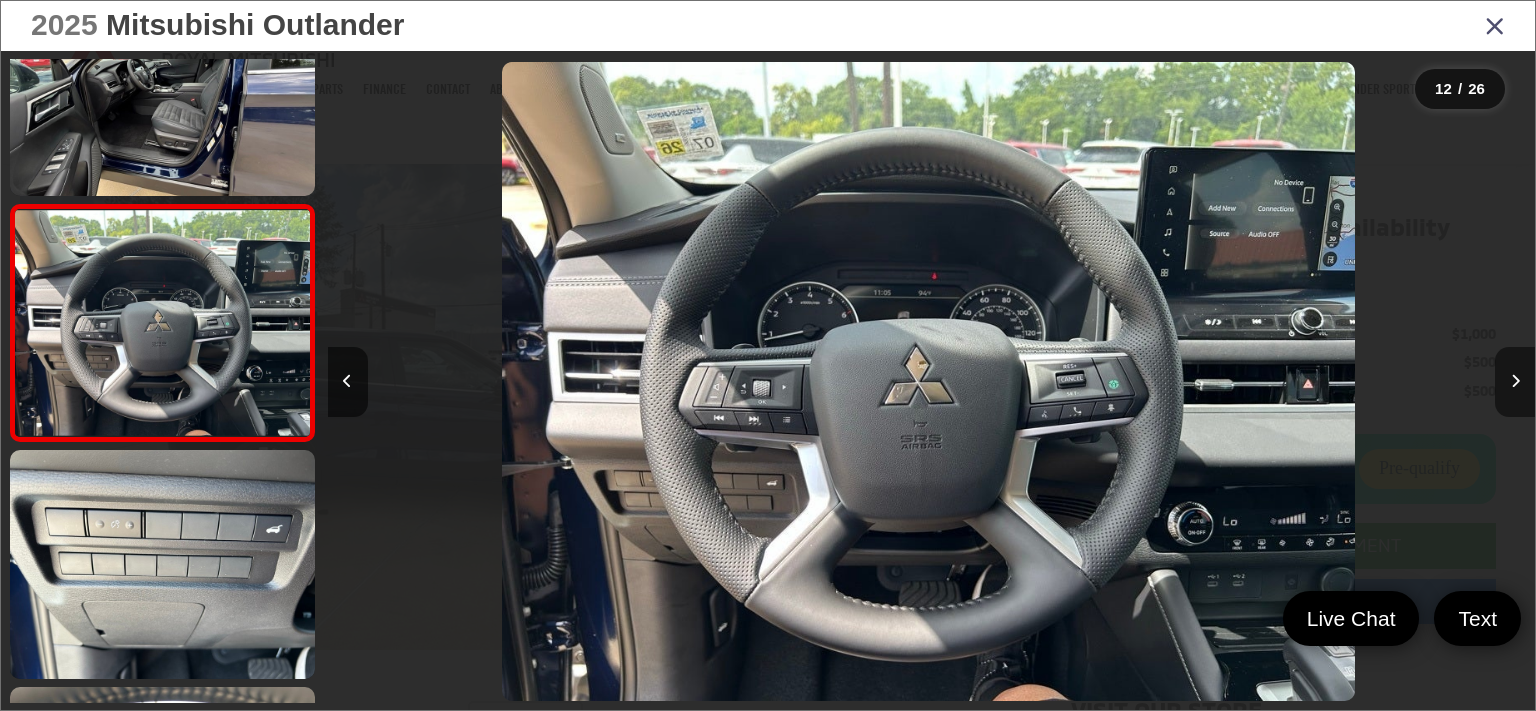 click at bounding box center (1515, 382) 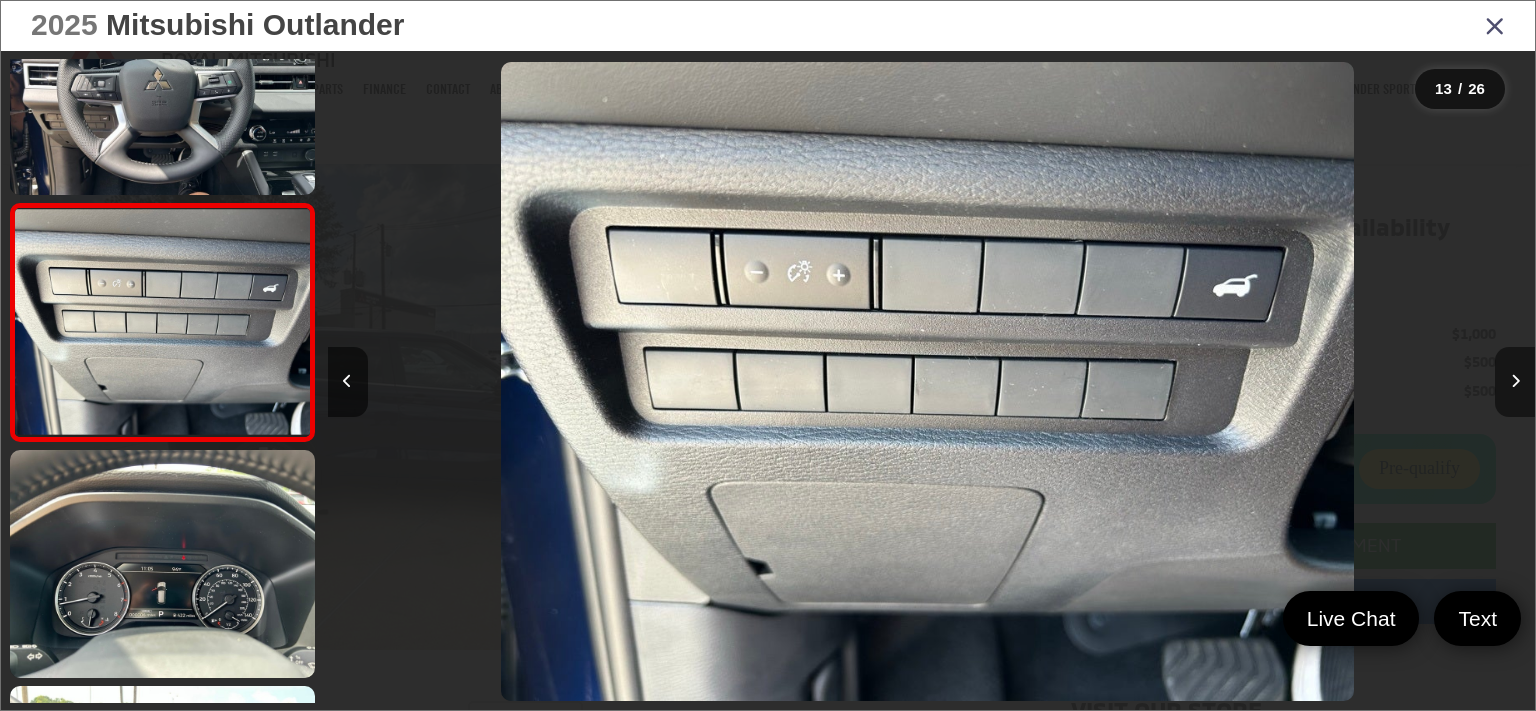 click at bounding box center [1515, 382] 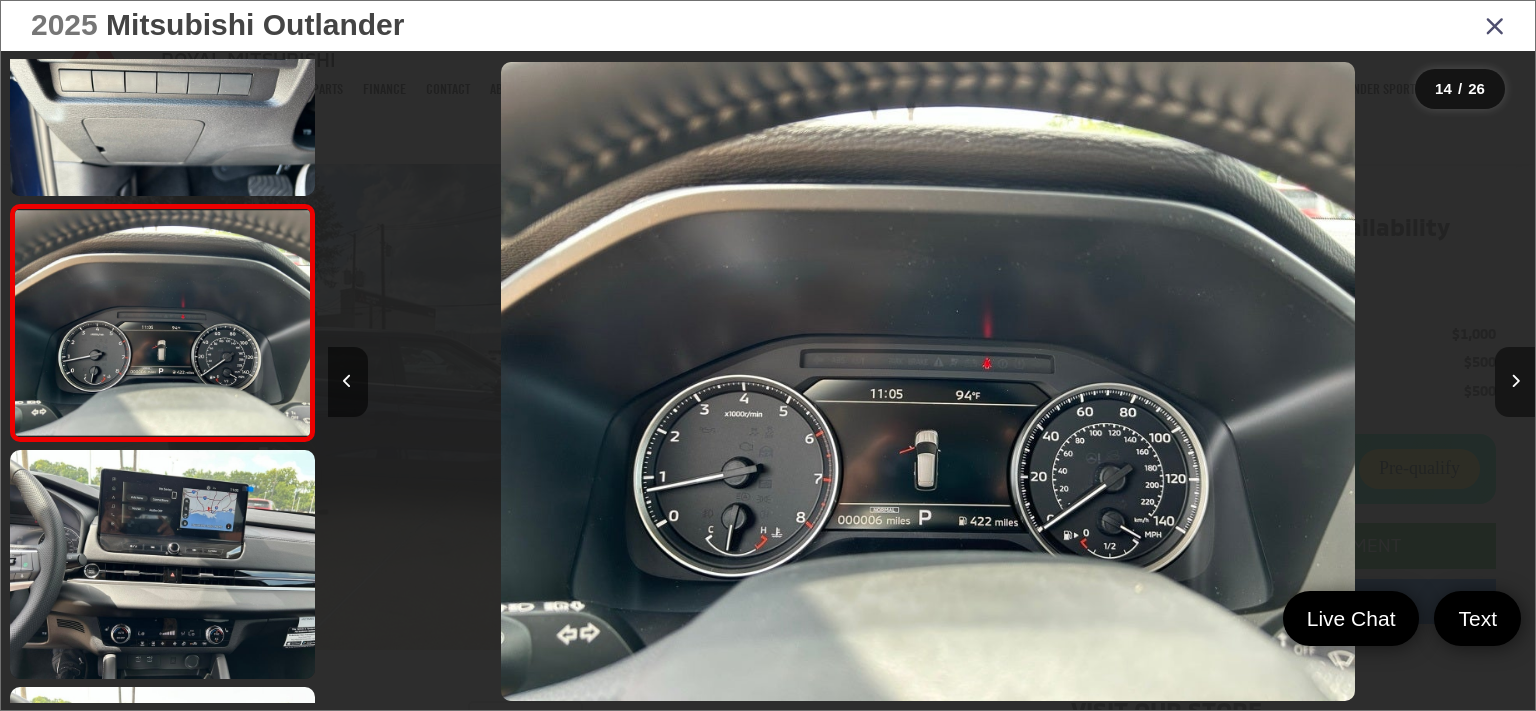 click at bounding box center [1515, 382] 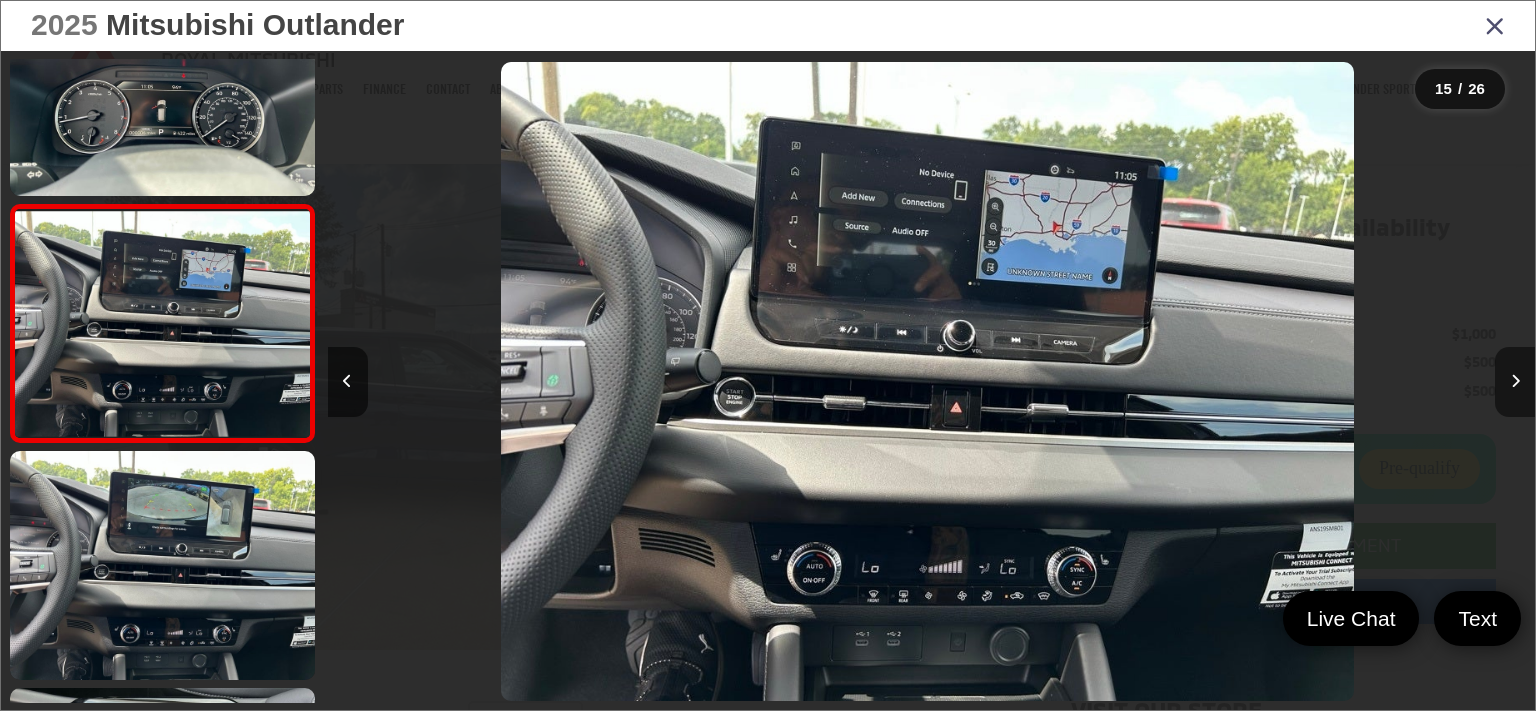 click at bounding box center [1515, 382] 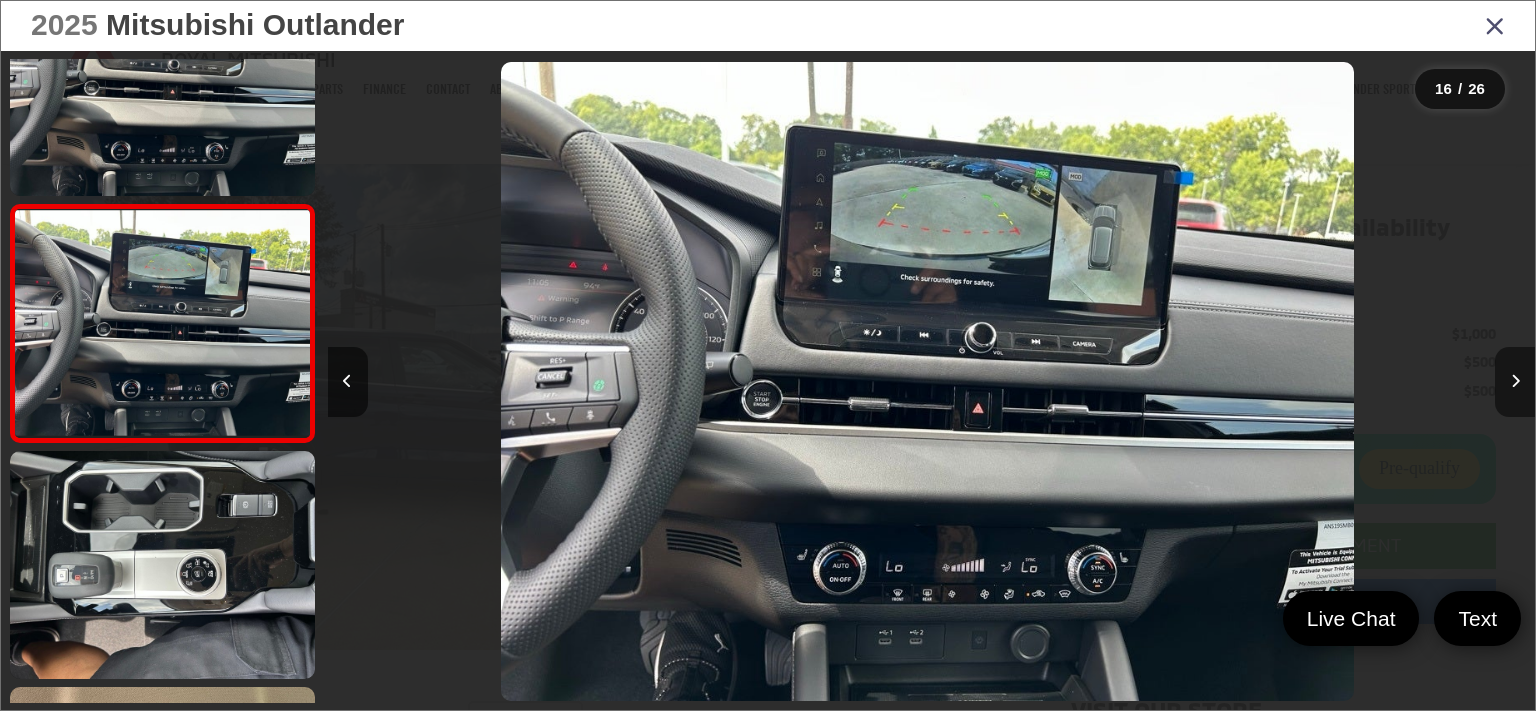 click at bounding box center [1515, 382] 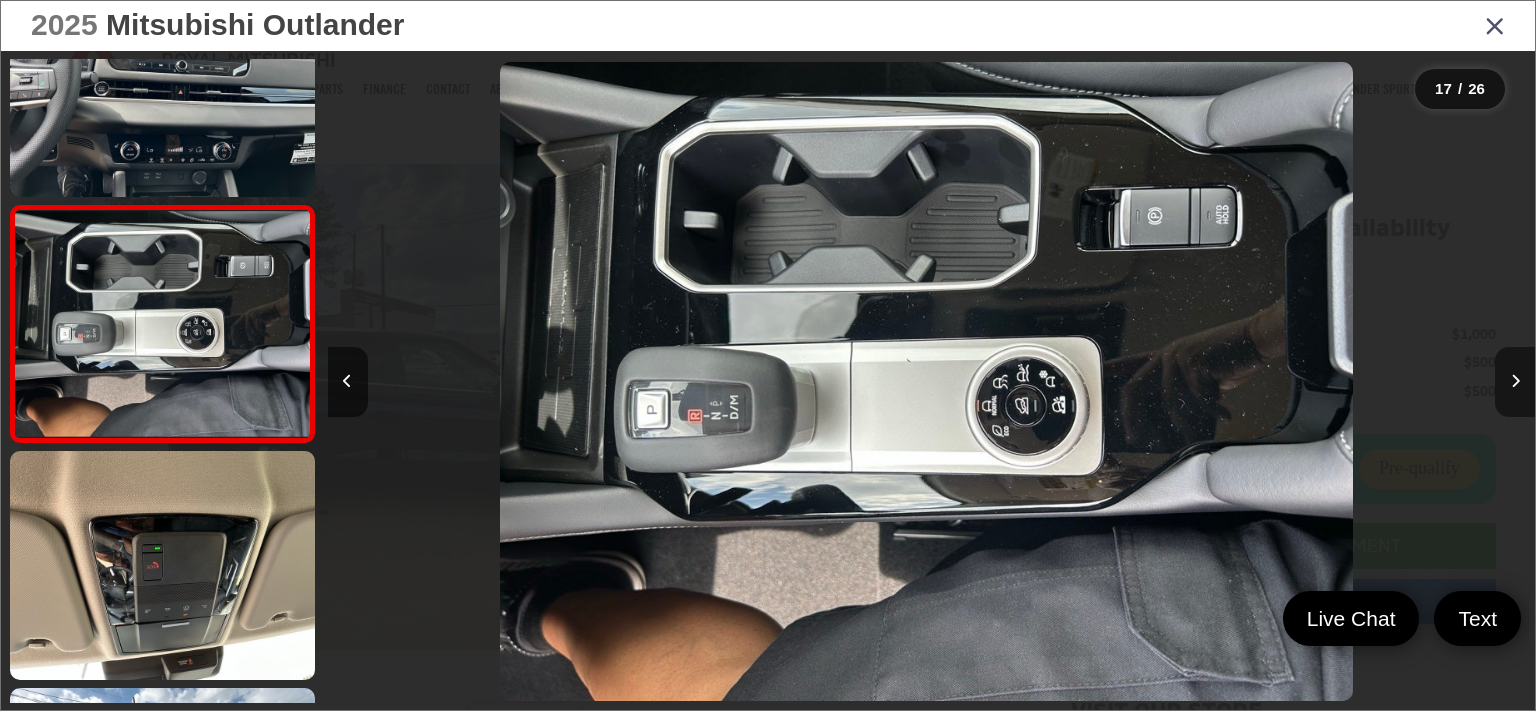 click at bounding box center [1515, 382] 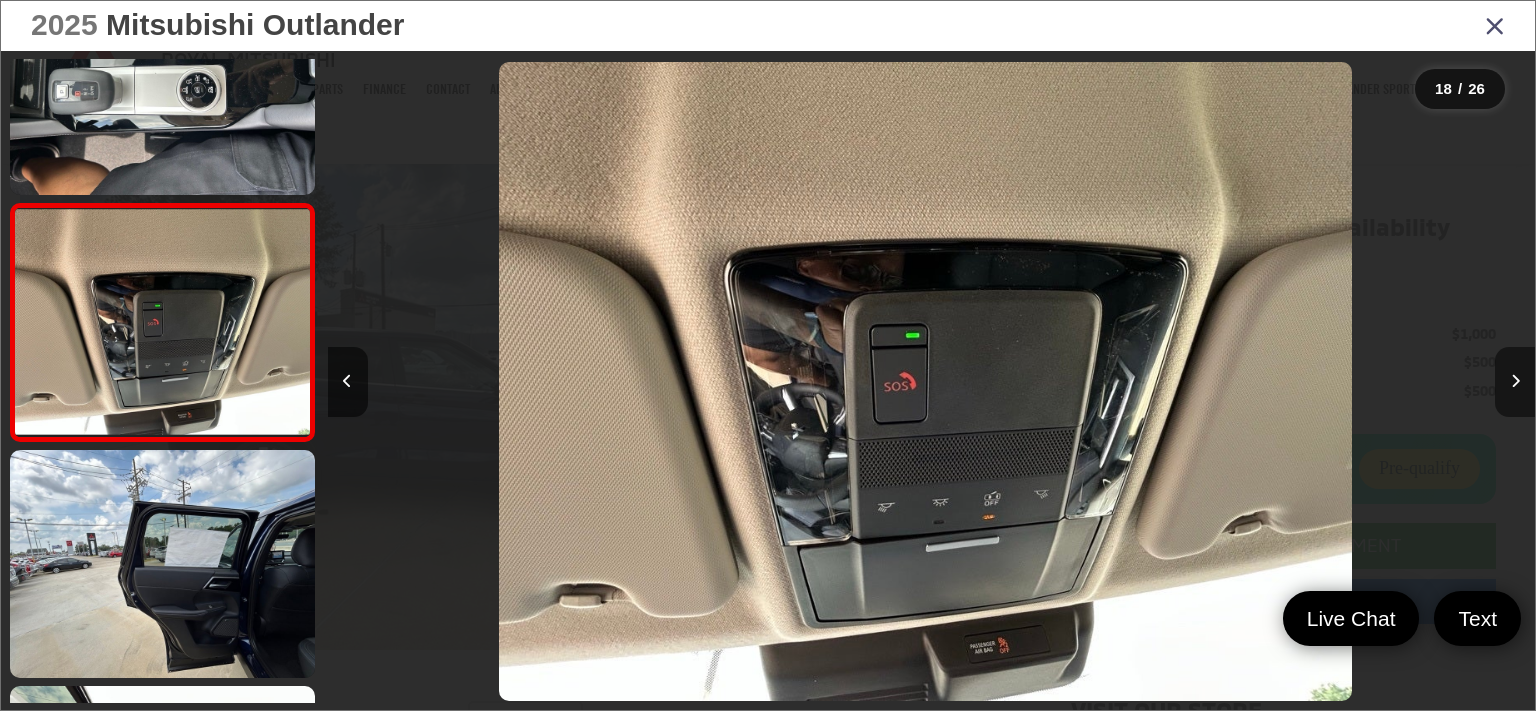 click at bounding box center (1515, 382) 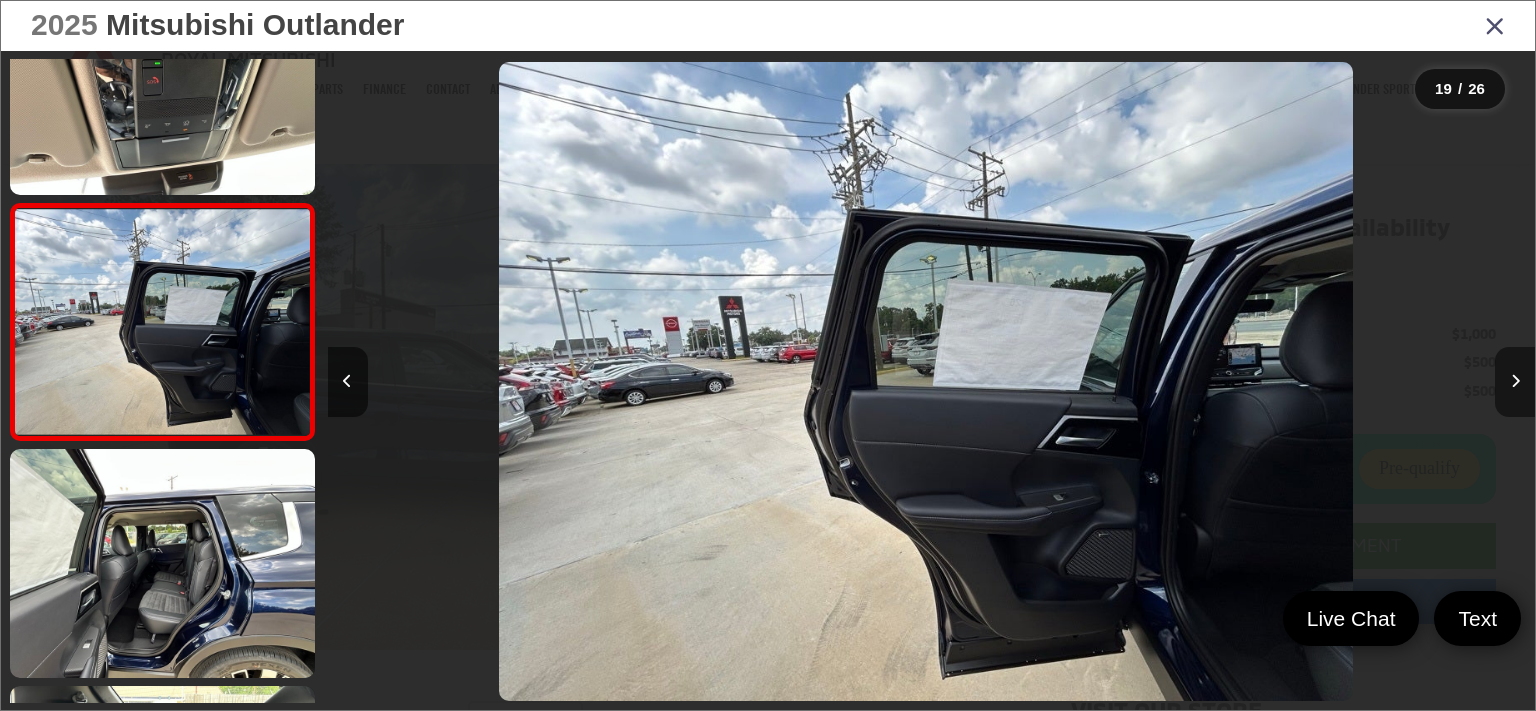 click at bounding box center (1515, 382) 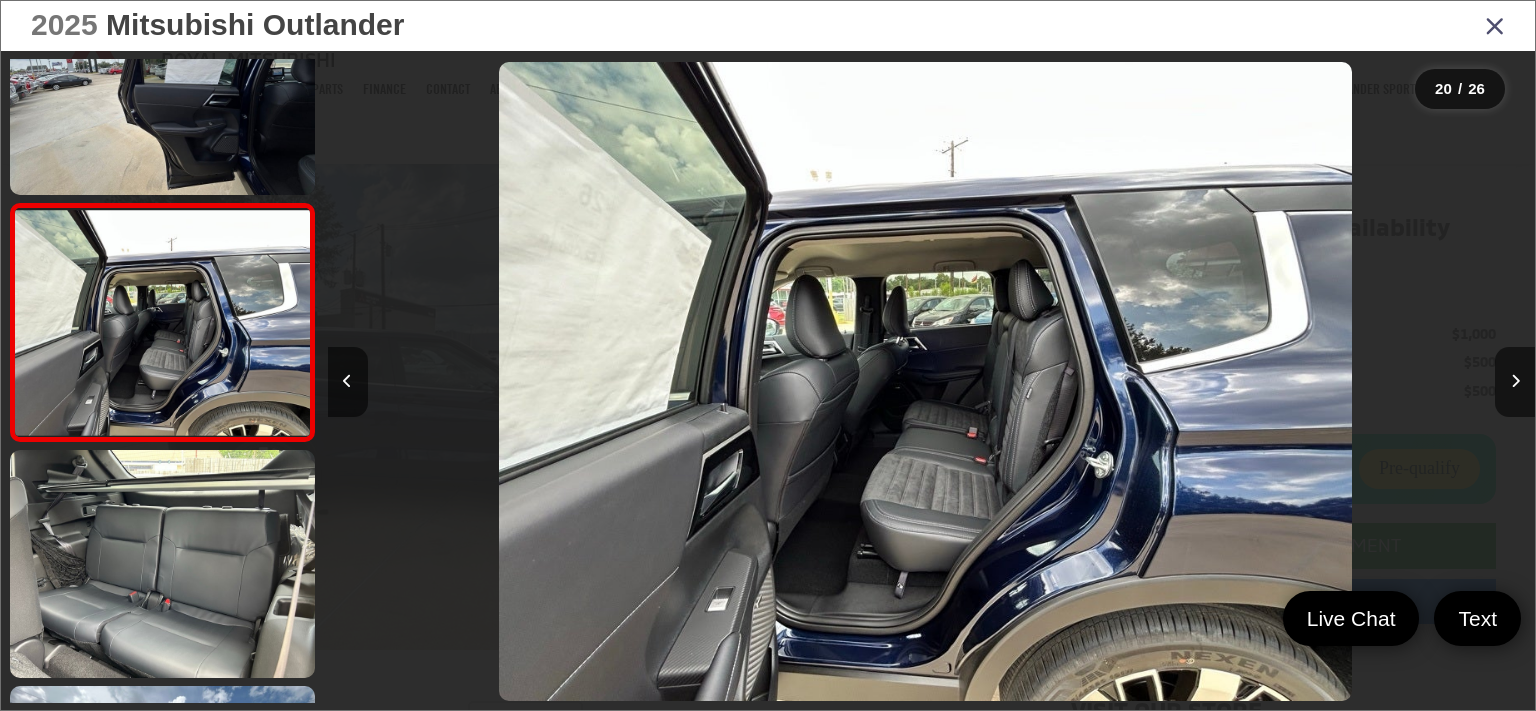 click at bounding box center (1495, 25) 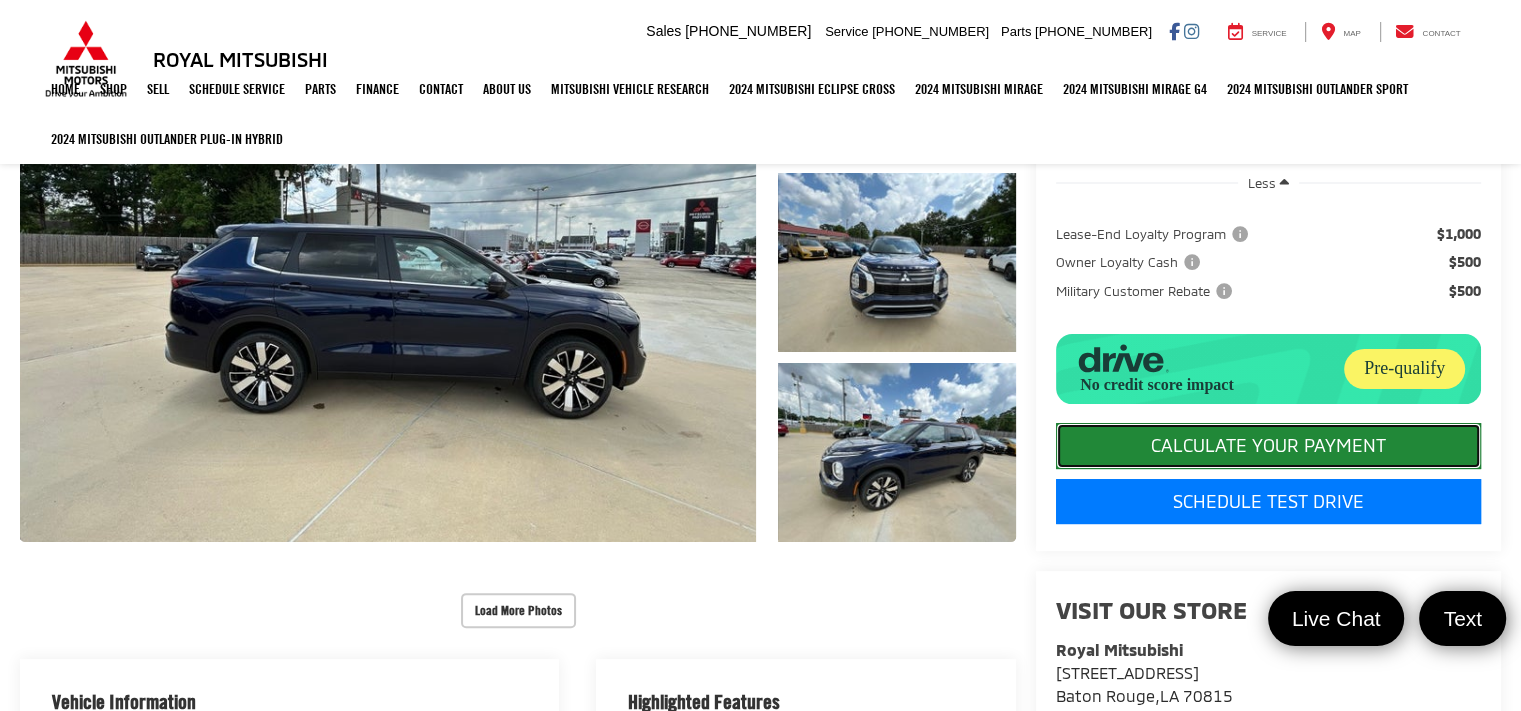 click on "CALCULATE YOUR PAYMENT" 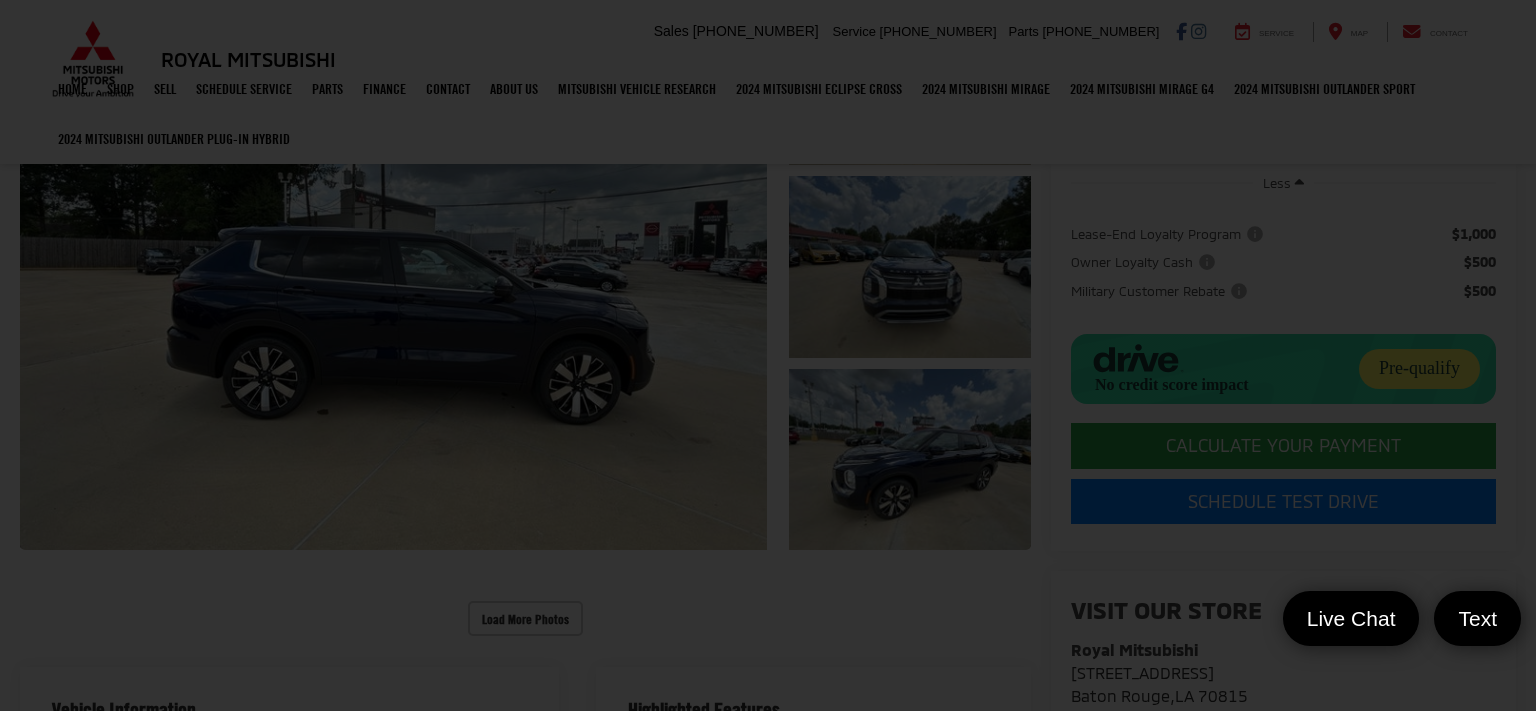 click at bounding box center [768, 211] 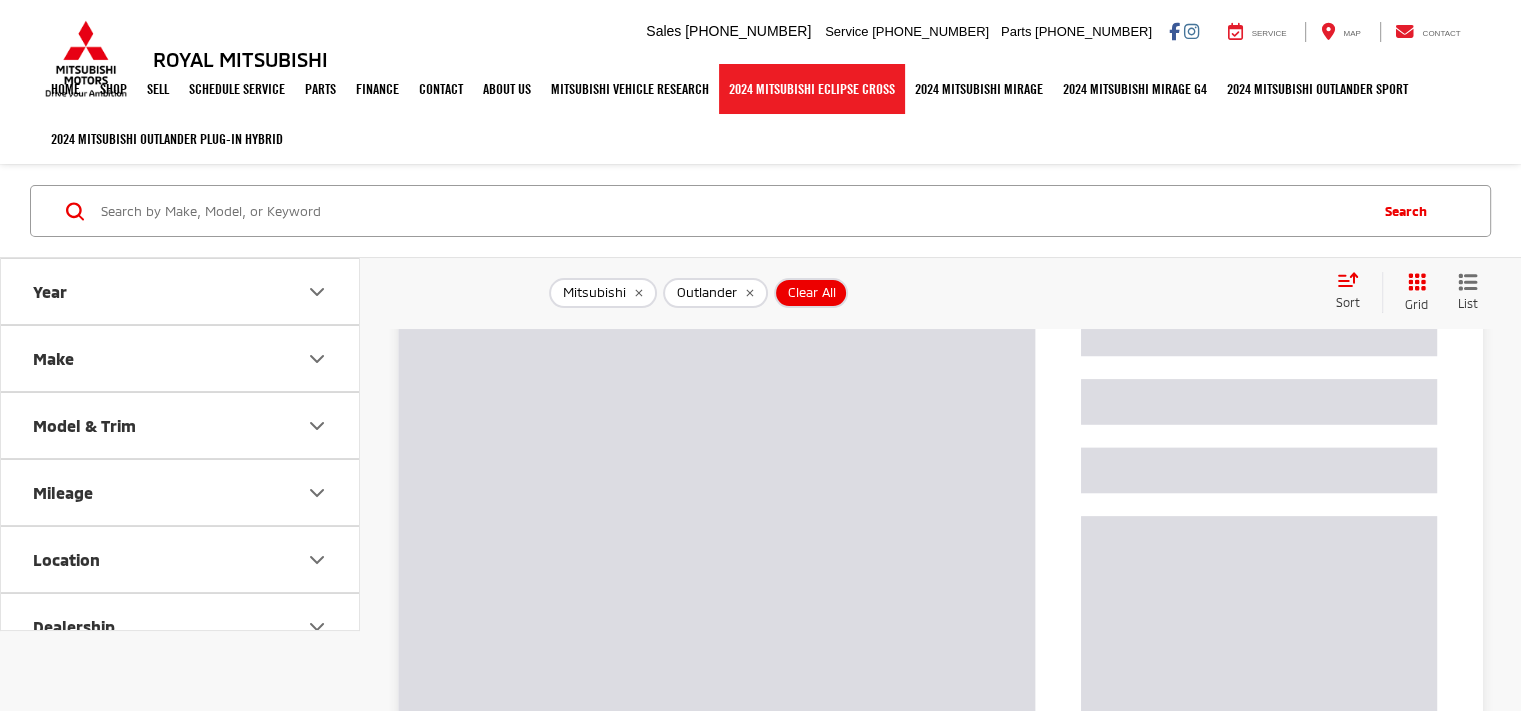 scroll, scrollTop: 4398, scrollLeft: 0, axis: vertical 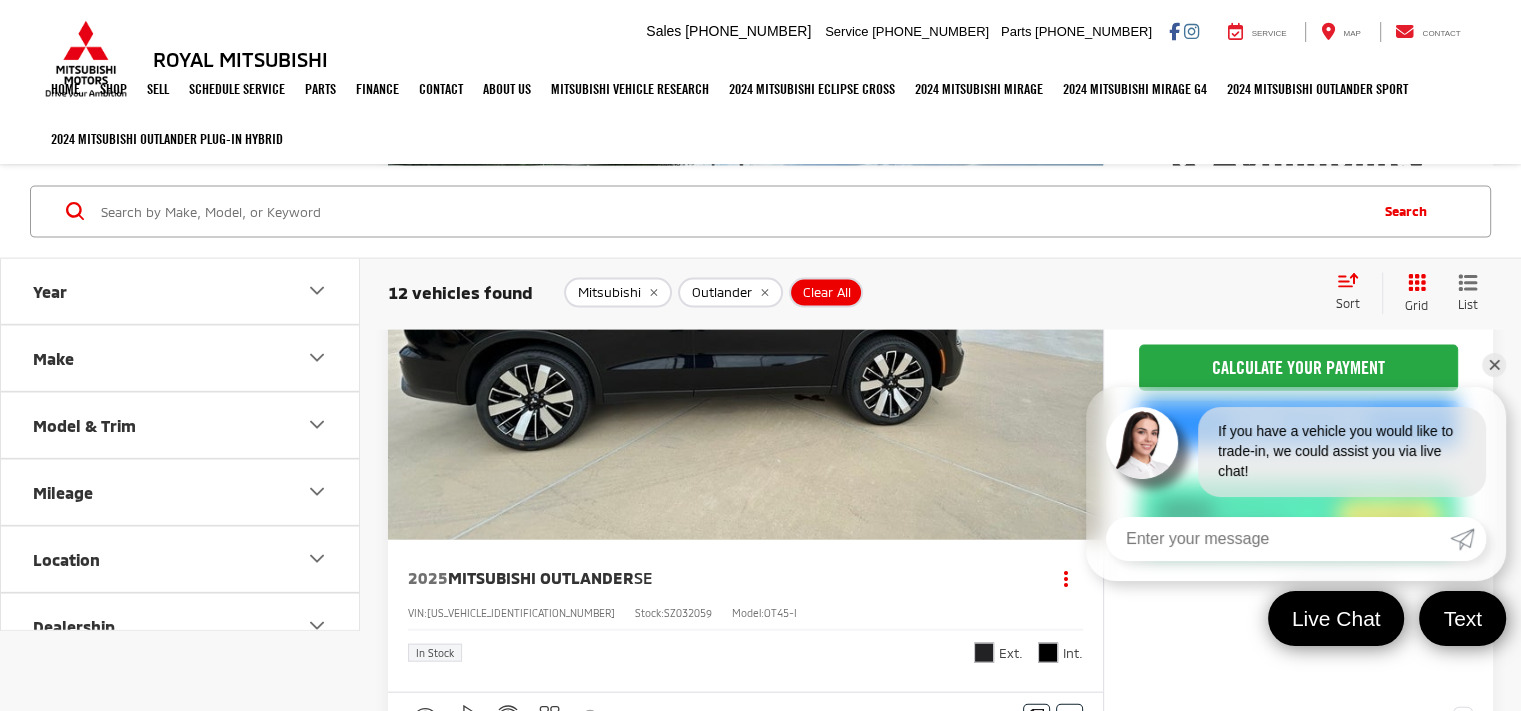 click on "Sort" at bounding box center [1354, 292] 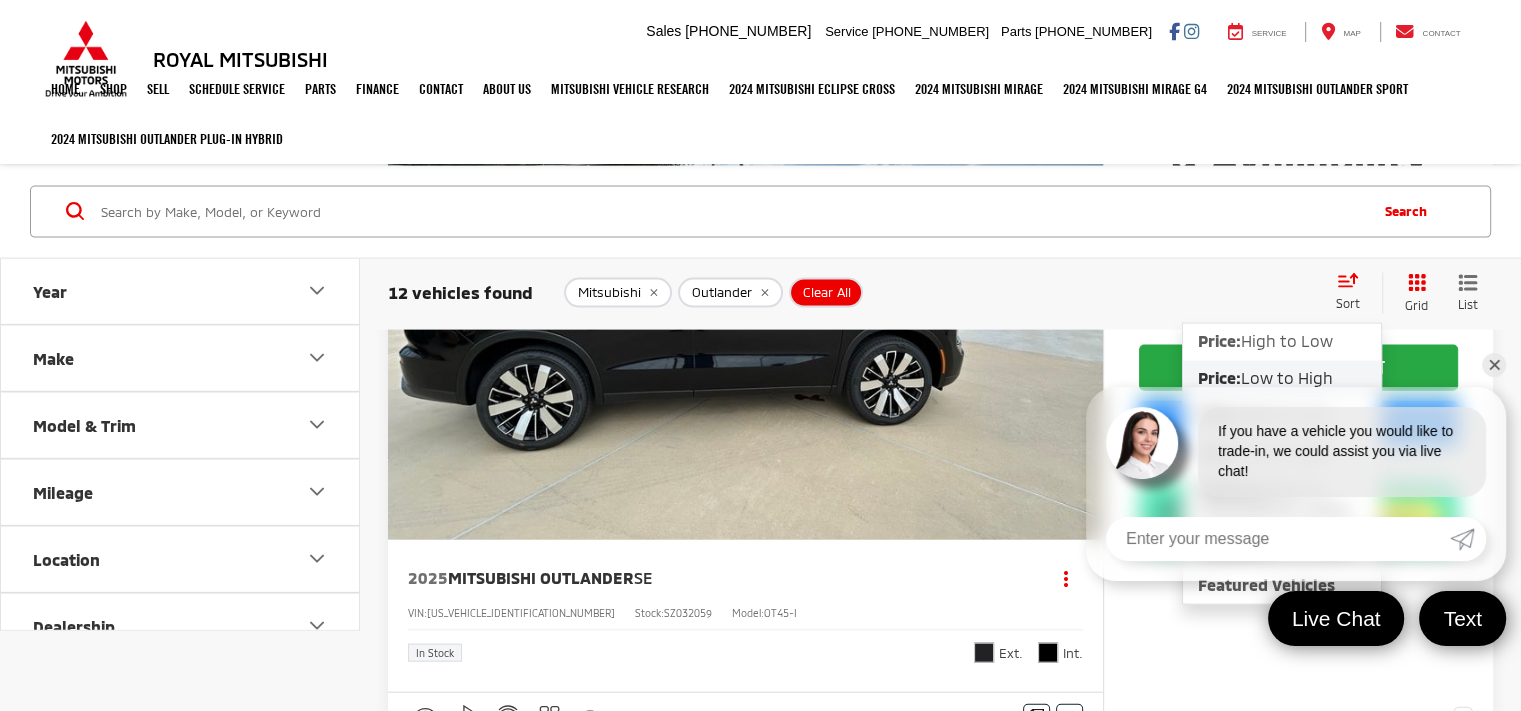 click on "Low to High" at bounding box center (1287, 377) 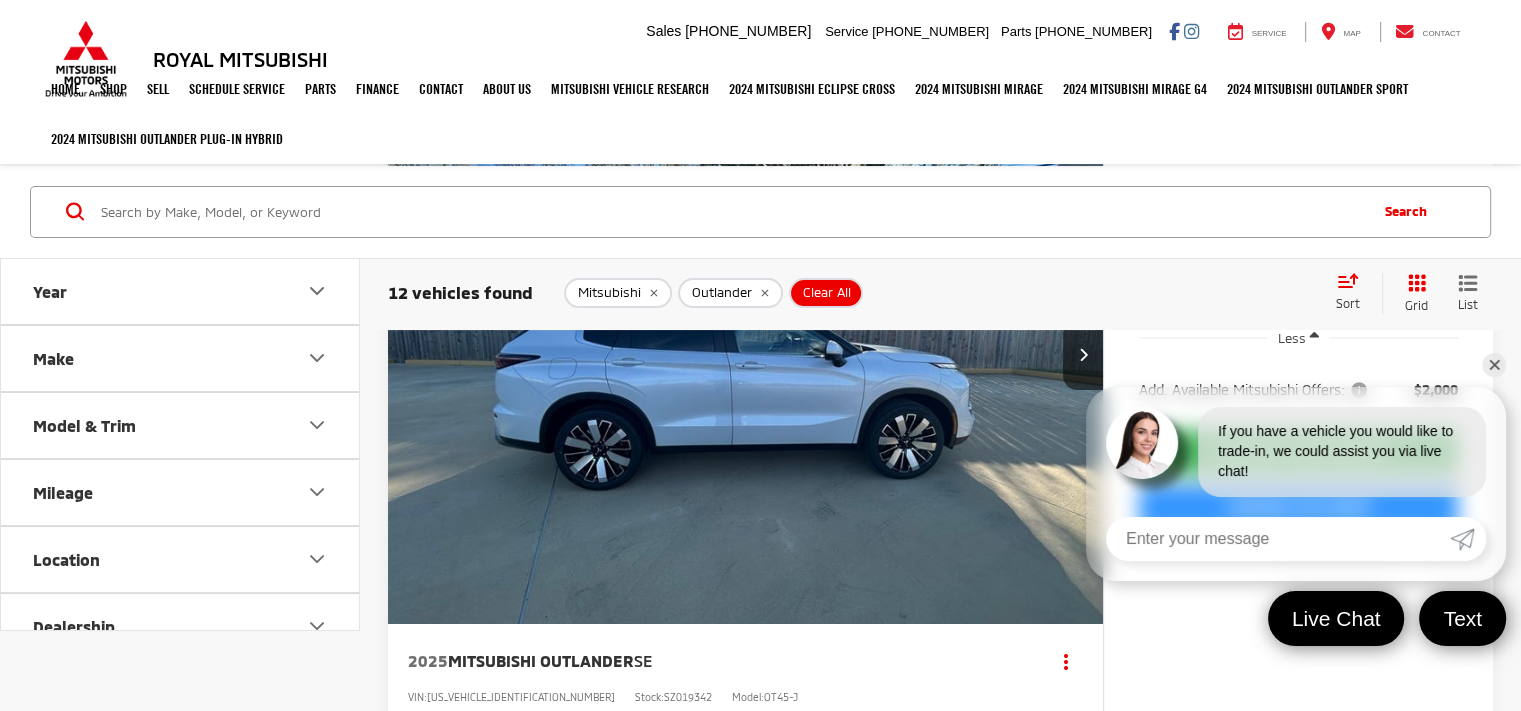 scroll, scrollTop: 0, scrollLeft: 0, axis: both 